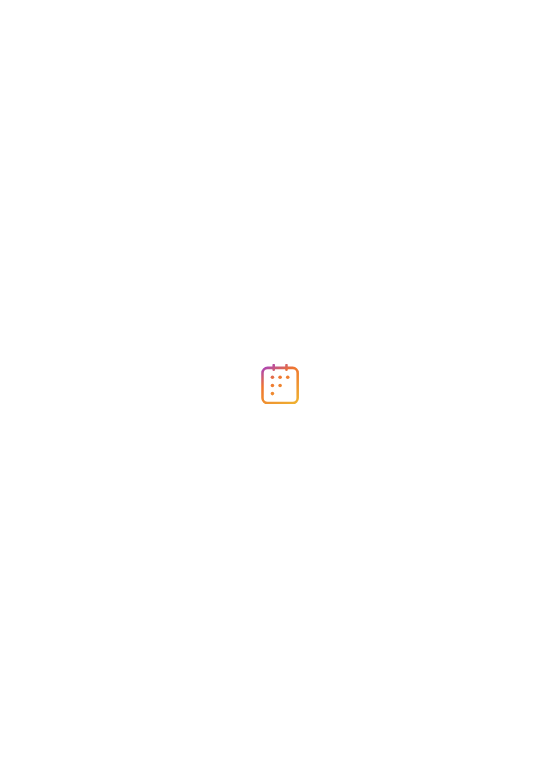 scroll, scrollTop: 0, scrollLeft: 0, axis: both 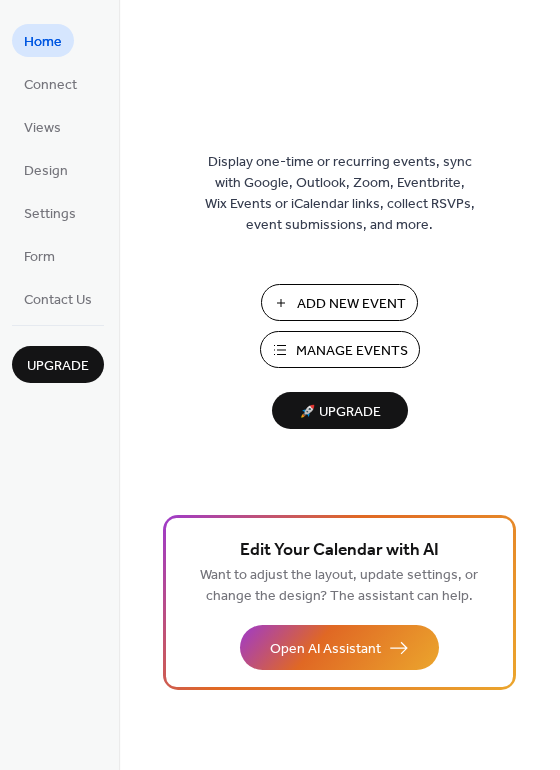 click on "Manage Events" at bounding box center [352, 351] 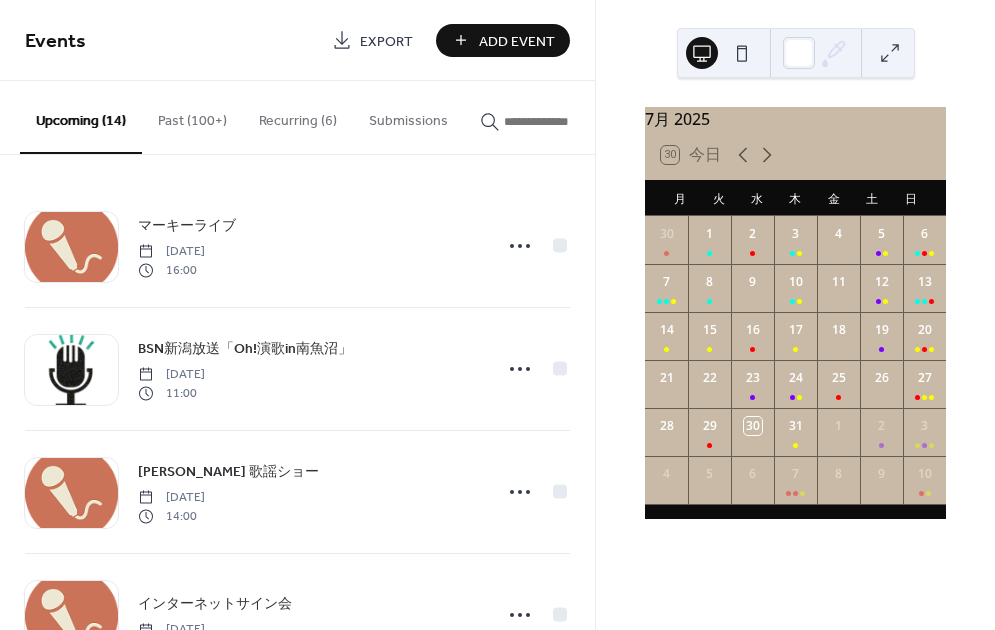 scroll, scrollTop: 0, scrollLeft: 0, axis: both 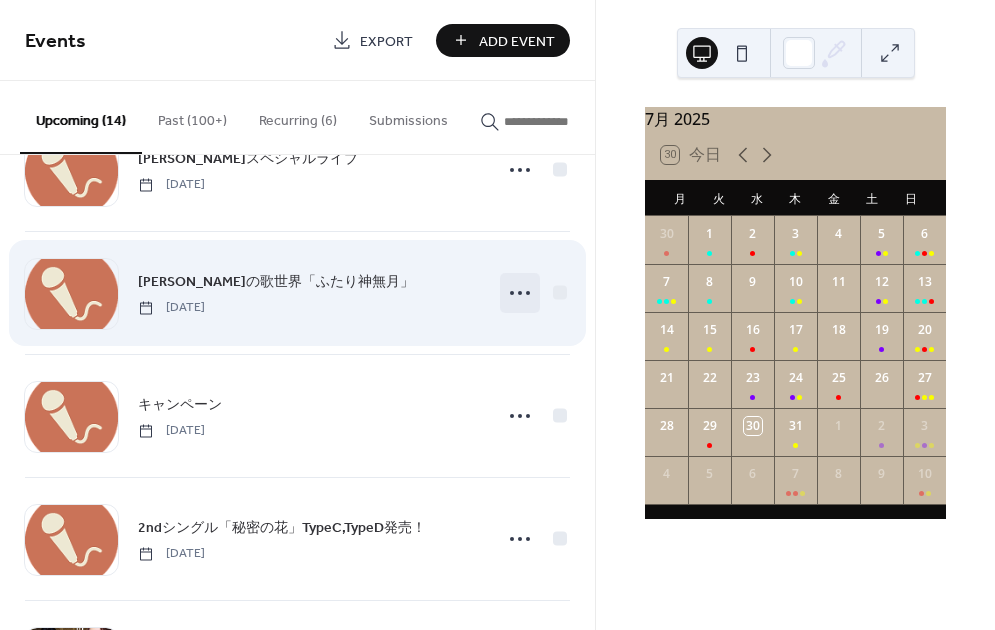 click 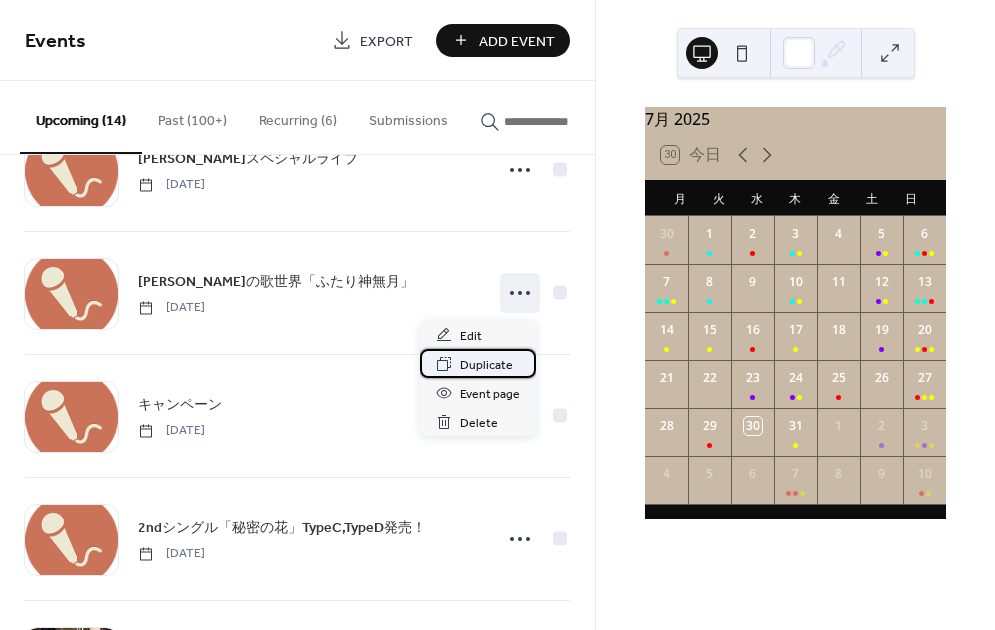 click on "Duplicate" at bounding box center [486, 365] 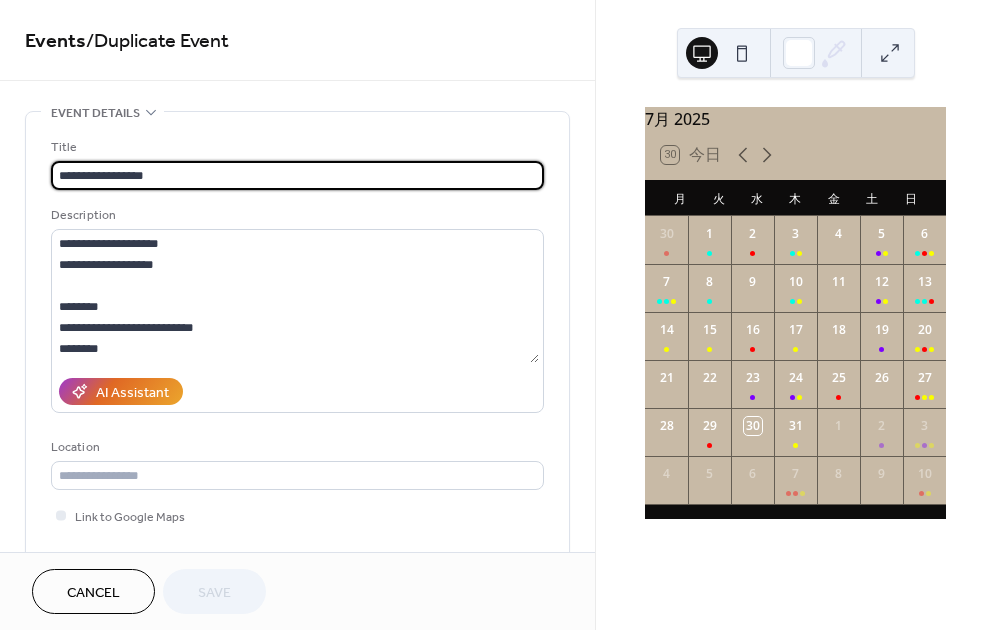 scroll, scrollTop: 0, scrollLeft: 0, axis: both 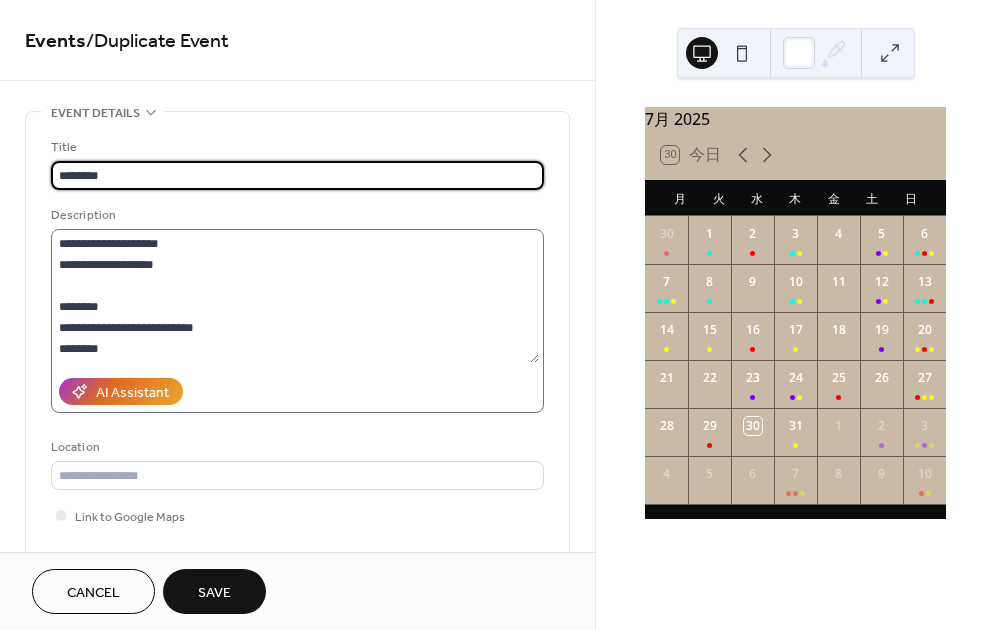 type on "********" 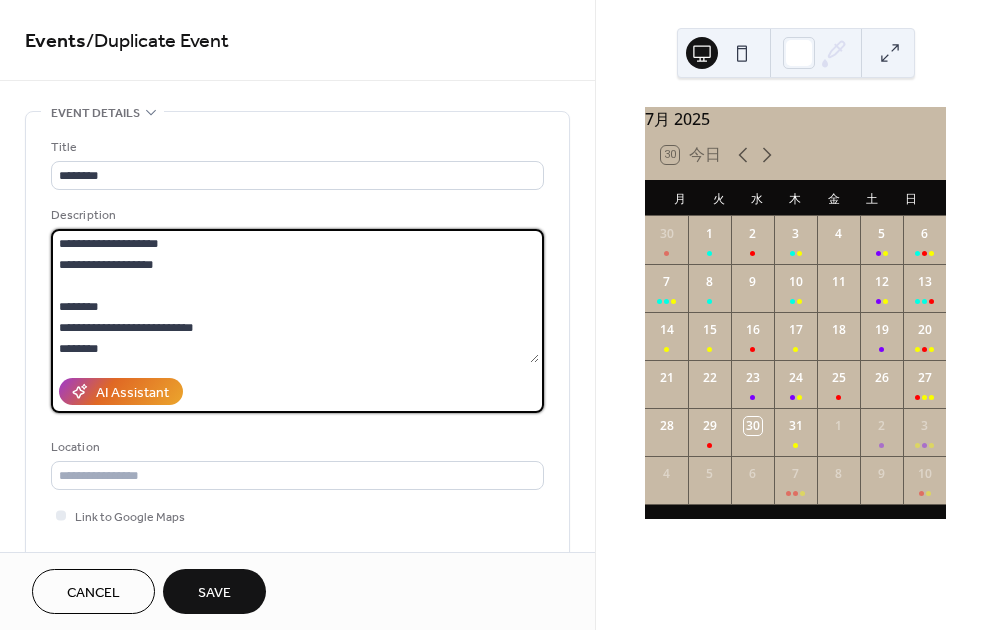 drag, startPoint x: 156, startPoint y: 342, endPoint x: 32, endPoint y: 222, distance: 172.55724 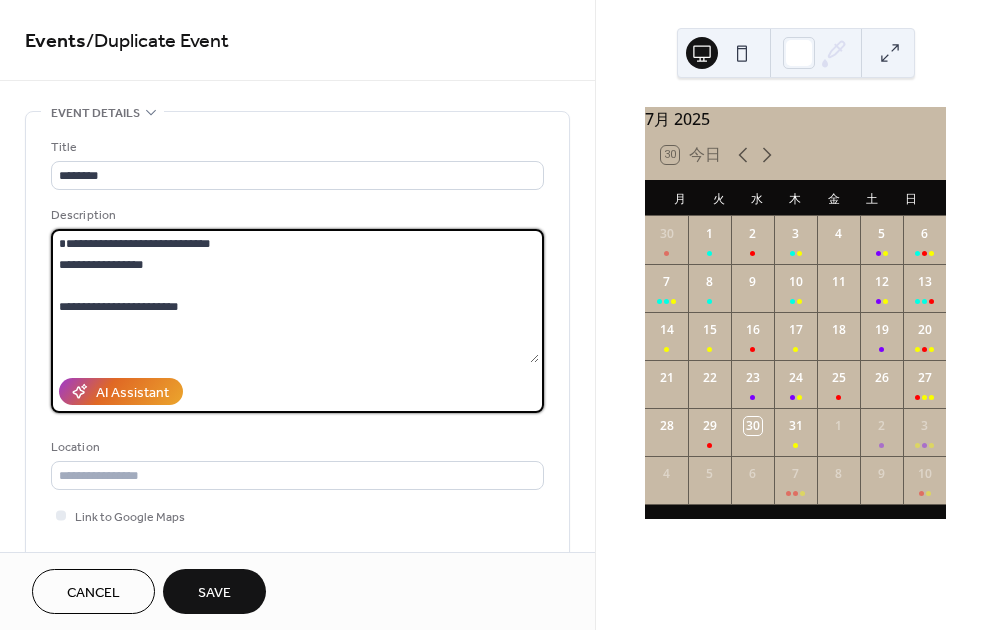 drag, startPoint x: 360, startPoint y: 324, endPoint x: 38, endPoint y: 233, distance: 334.61172 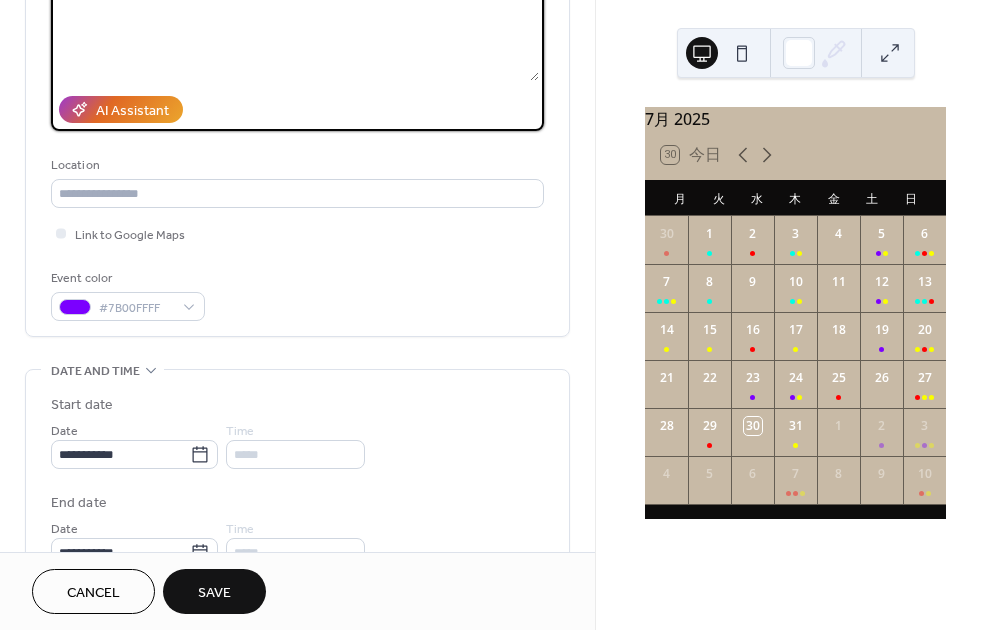 scroll, scrollTop: 296, scrollLeft: 0, axis: vertical 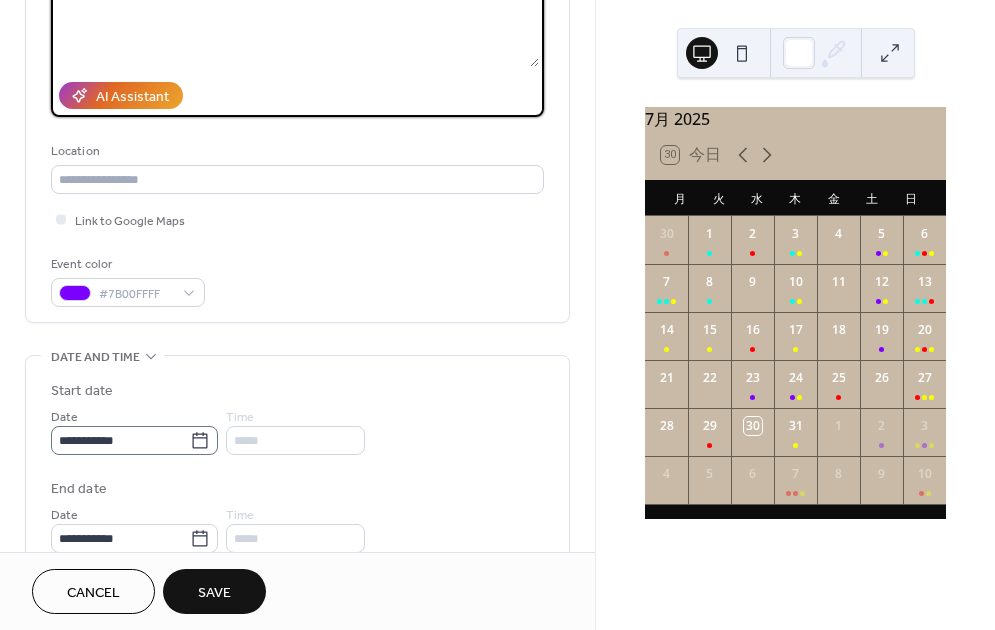 type on "**********" 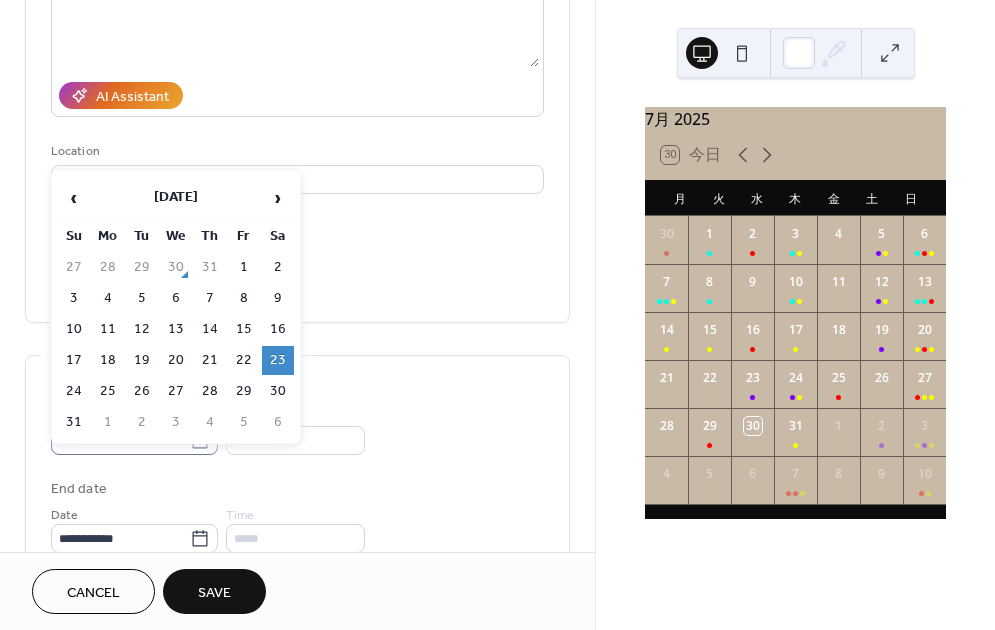 click 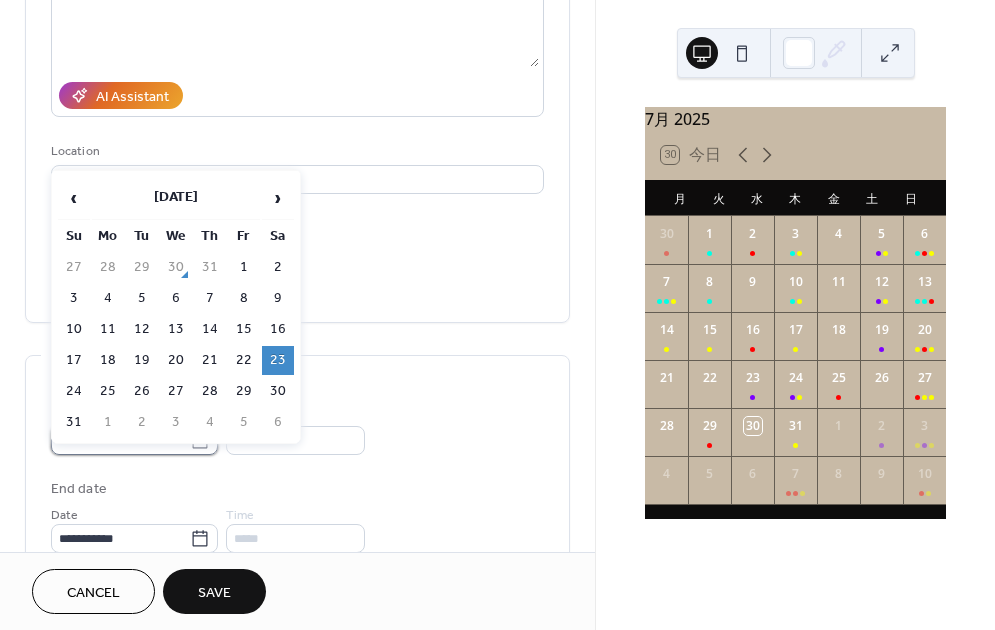 click on "**********" at bounding box center [120, 440] 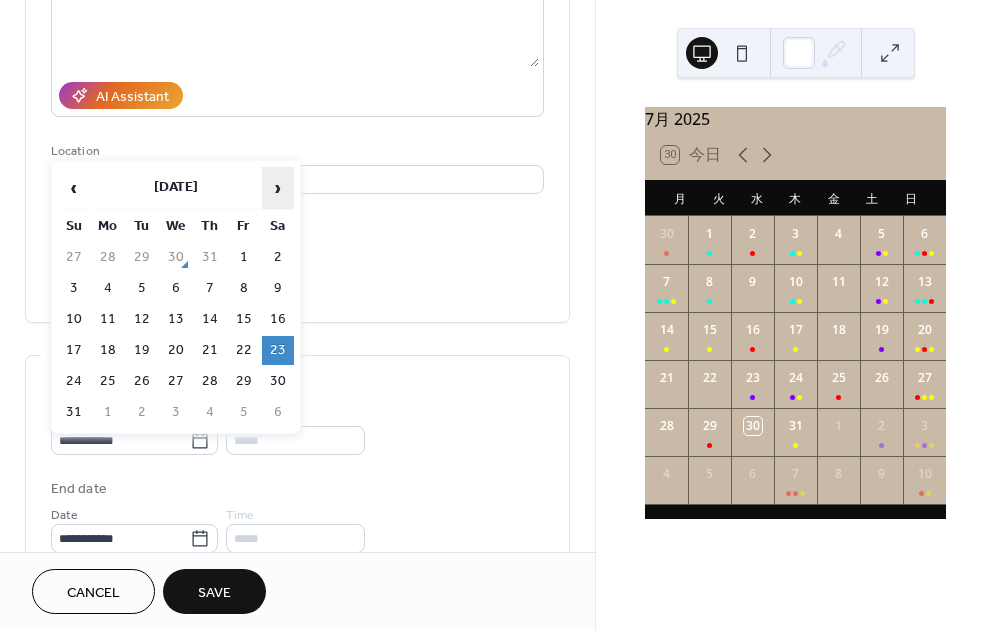 click on "›" at bounding box center (278, 188) 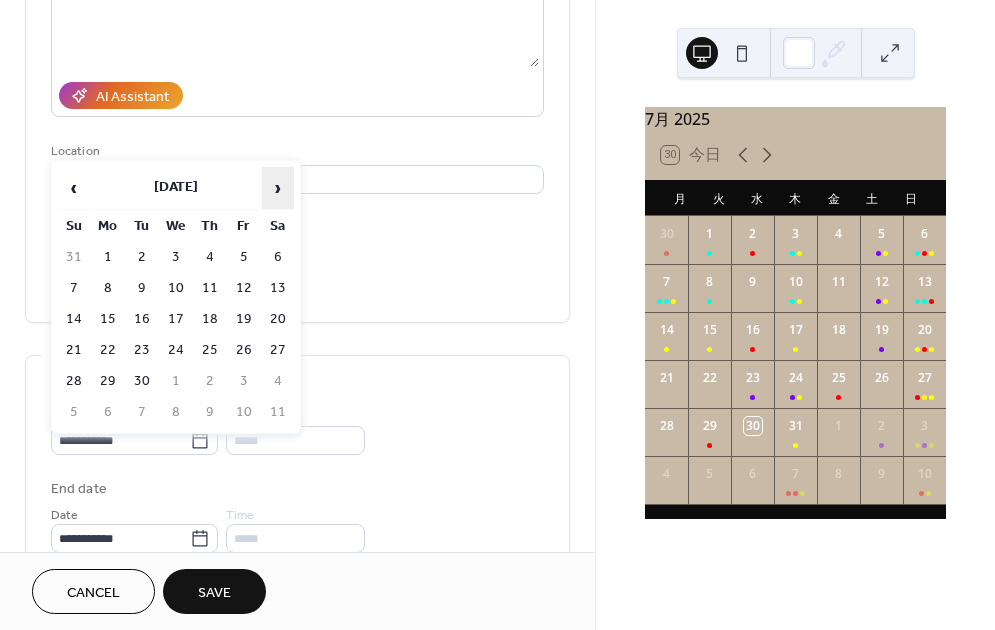 click on "›" at bounding box center [278, 188] 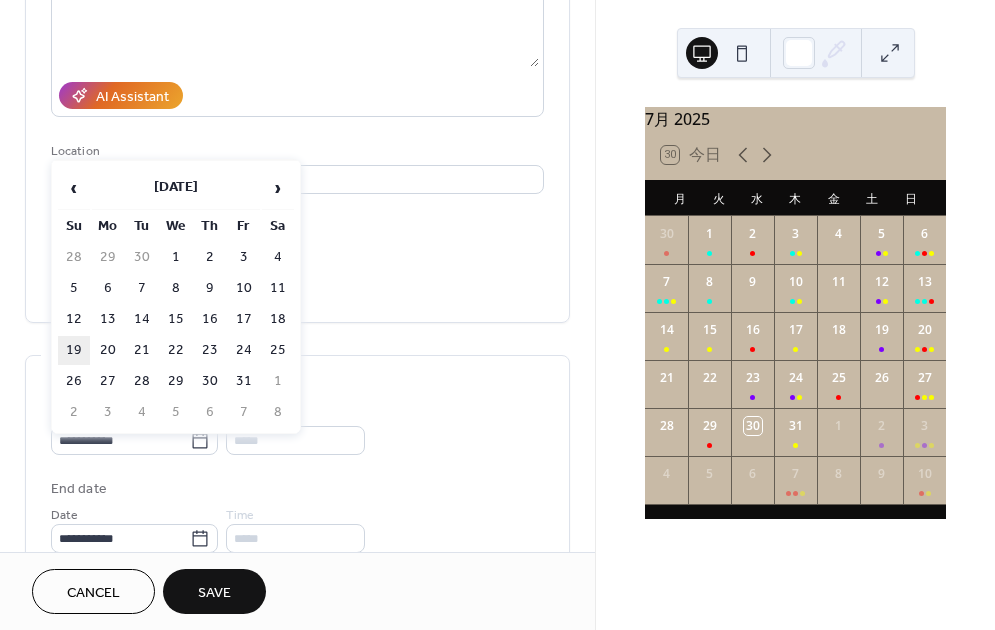 click on "19" at bounding box center [74, 350] 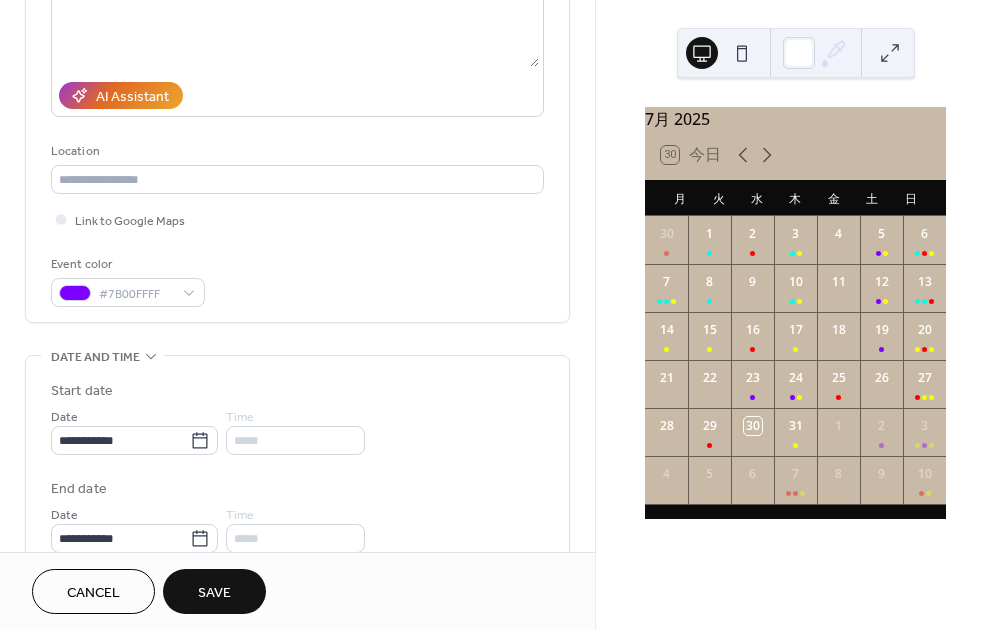 scroll, scrollTop: 522, scrollLeft: 0, axis: vertical 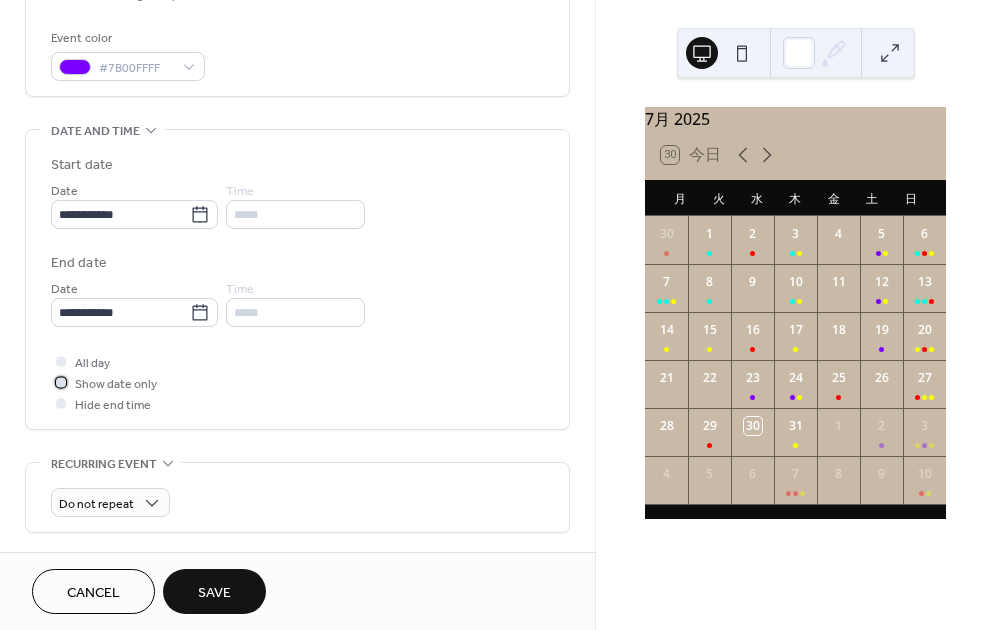 click 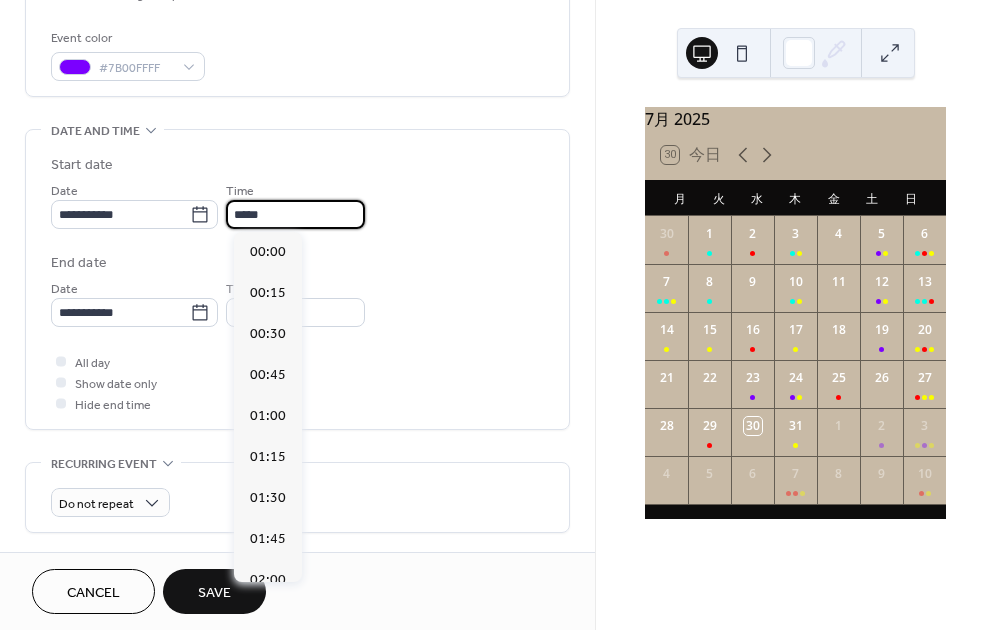 click on "*****" at bounding box center (295, 214) 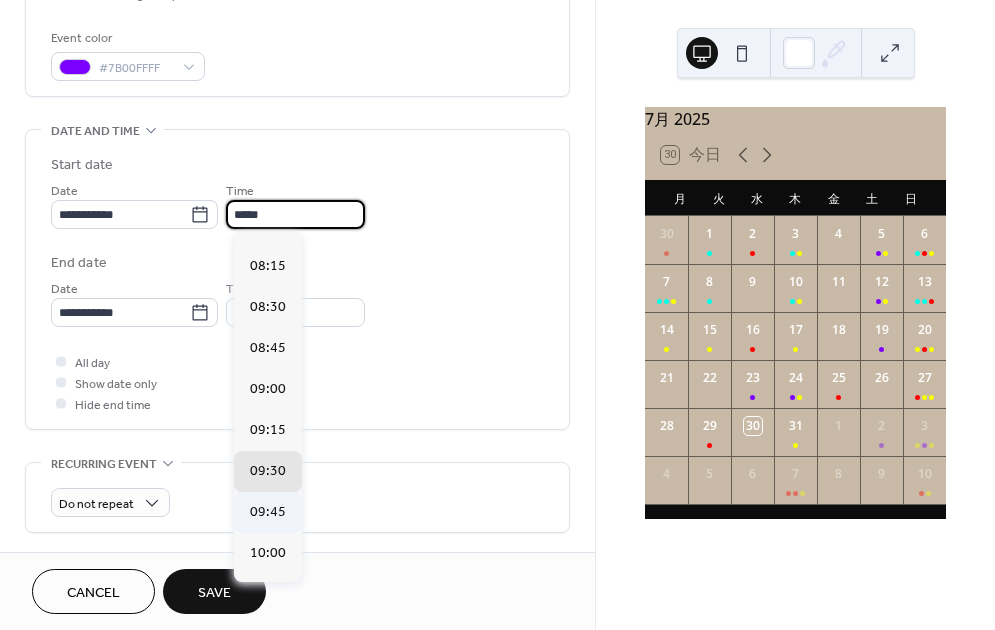 scroll, scrollTop: 1338, scrollLeft: 0, axis: vertical 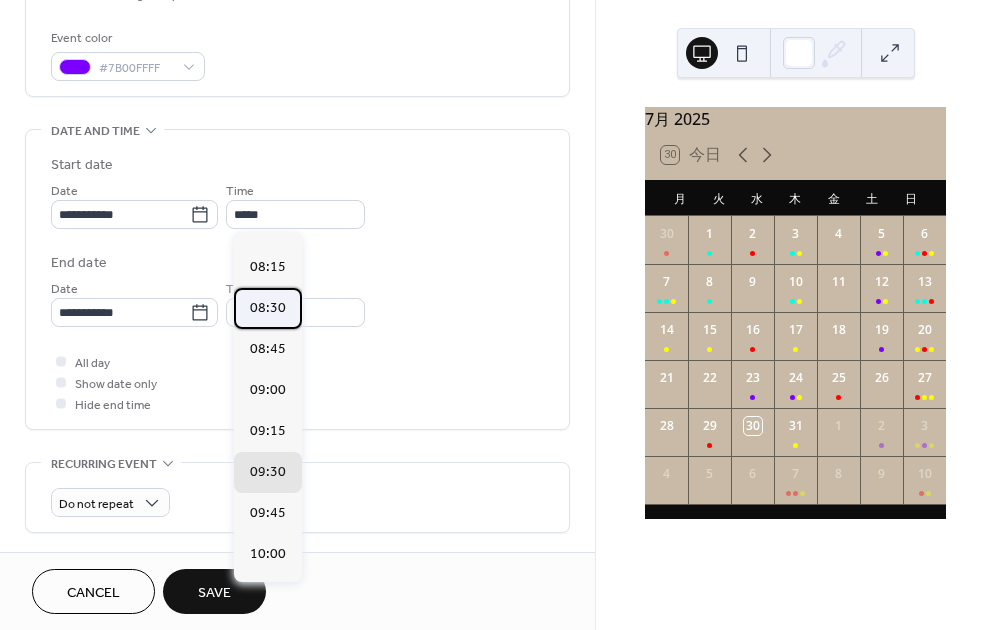 click on "08:30" at bounding box center (268, 307) 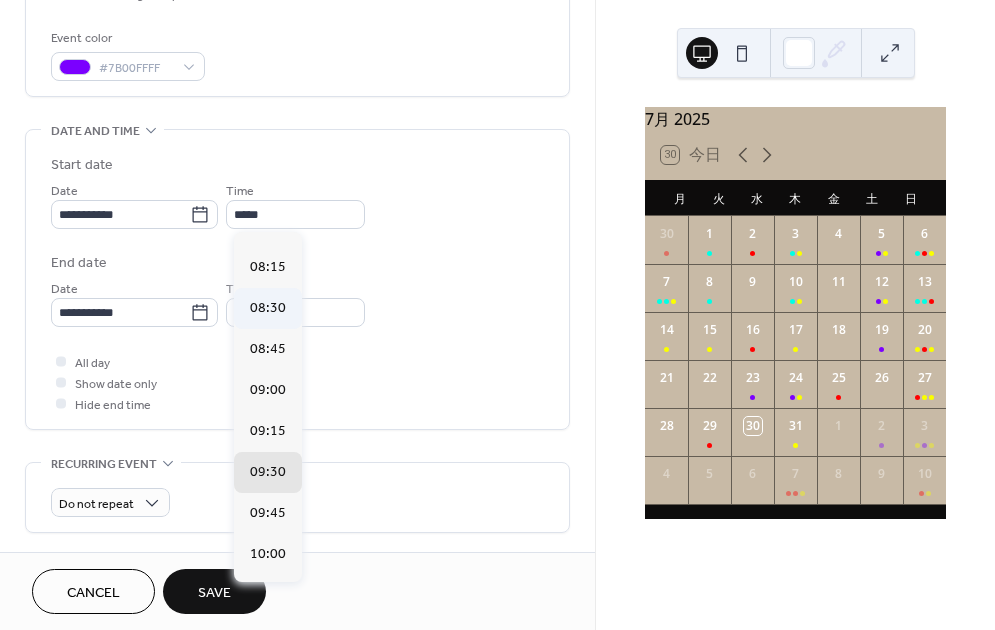 type on "*****" 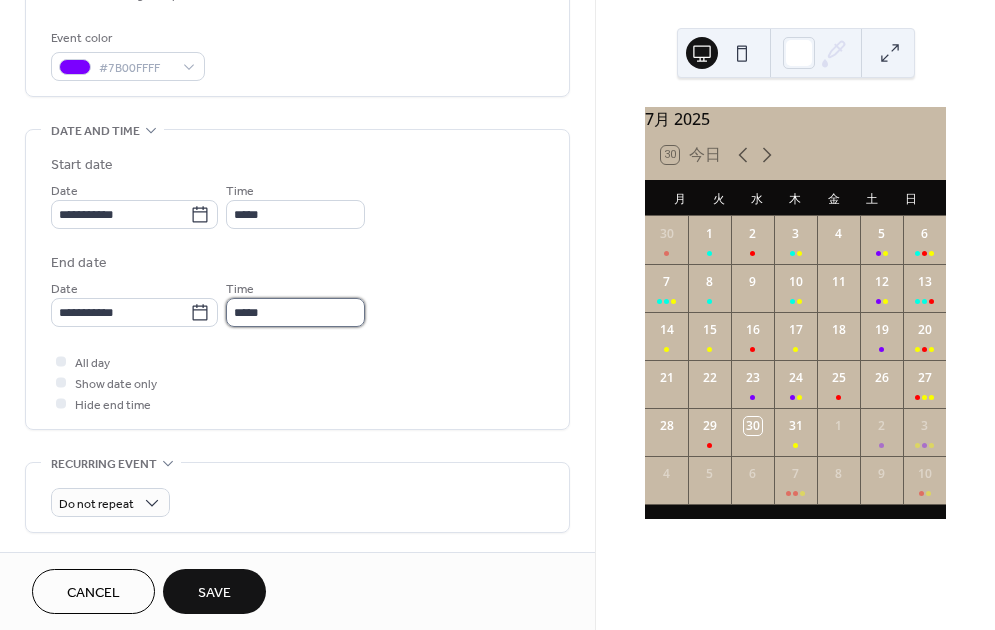 click on "*****" at bounding box center [295, 312] 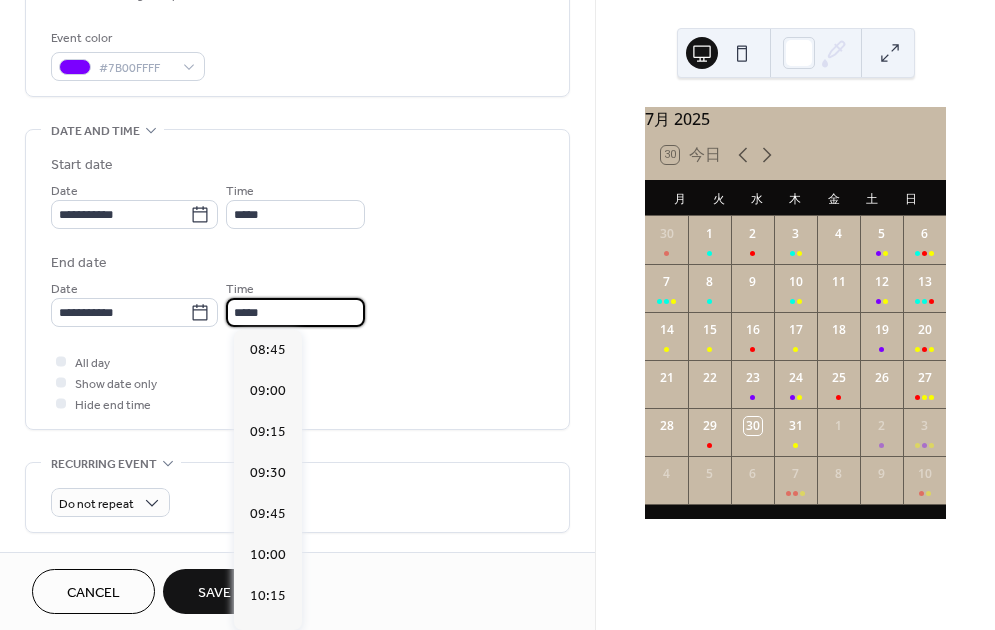 scroll, scrollTop: 1599, scrollLeft: 0, axis: vertical 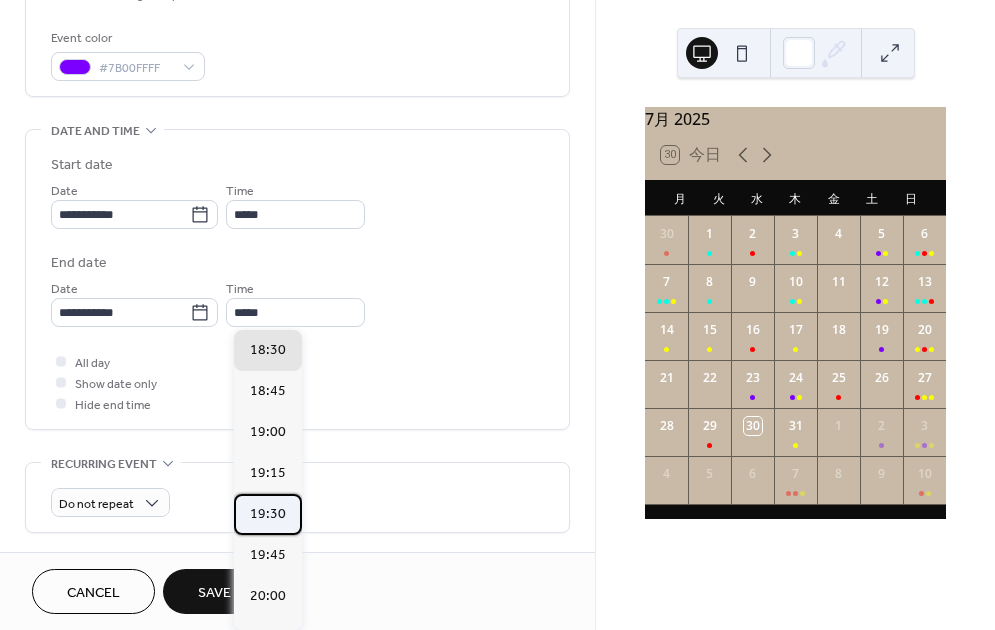 click on "19:30" at bounding box center [268, 514] 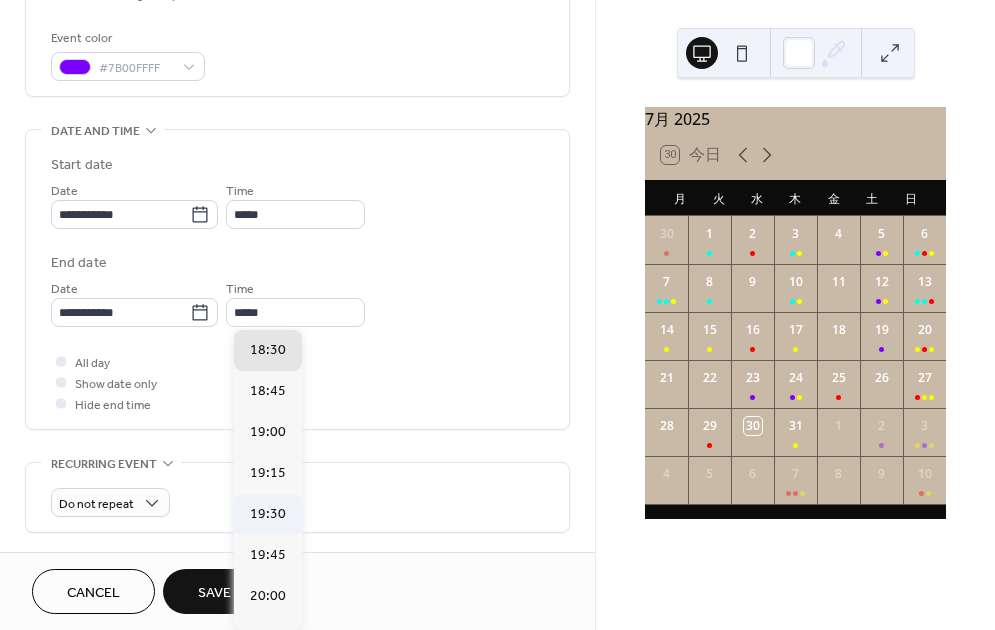 type on "*****" 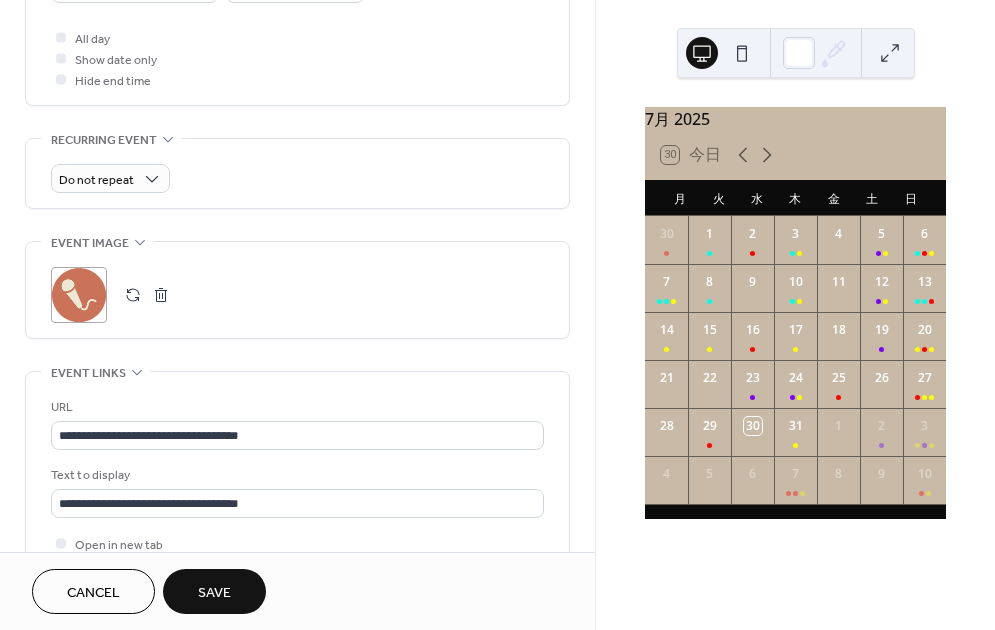 scroll, scrollTop: 900, scrollLeft: 0, axis: vertical 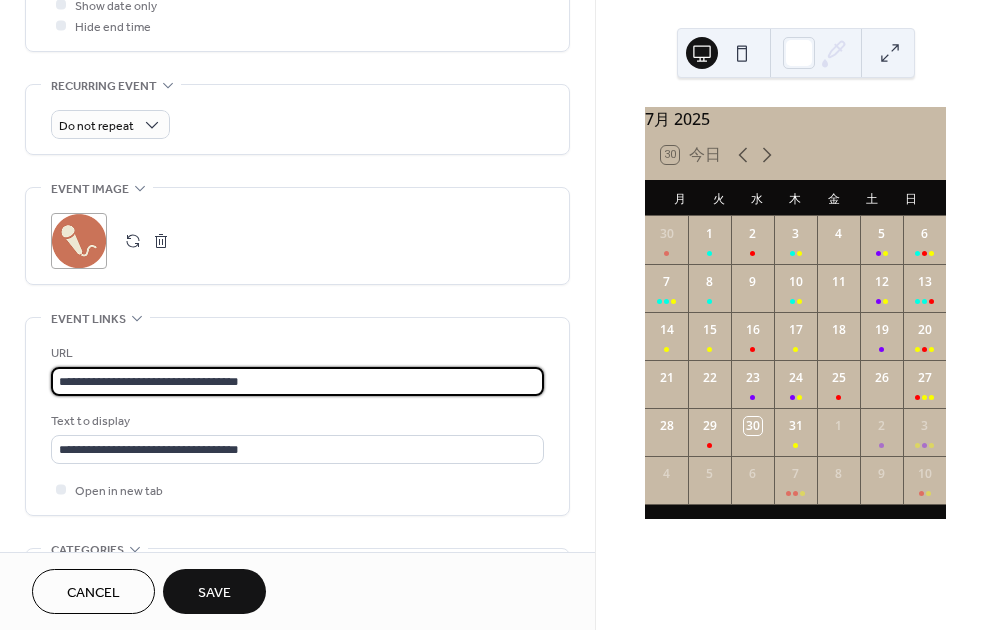 click on "**********" at bounding box center (297, 381) 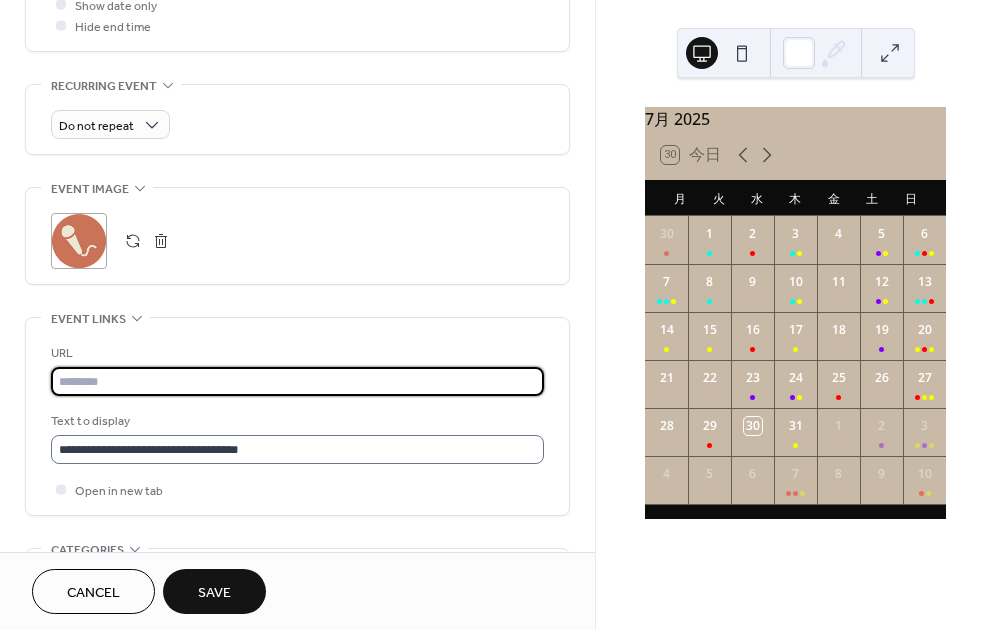 type 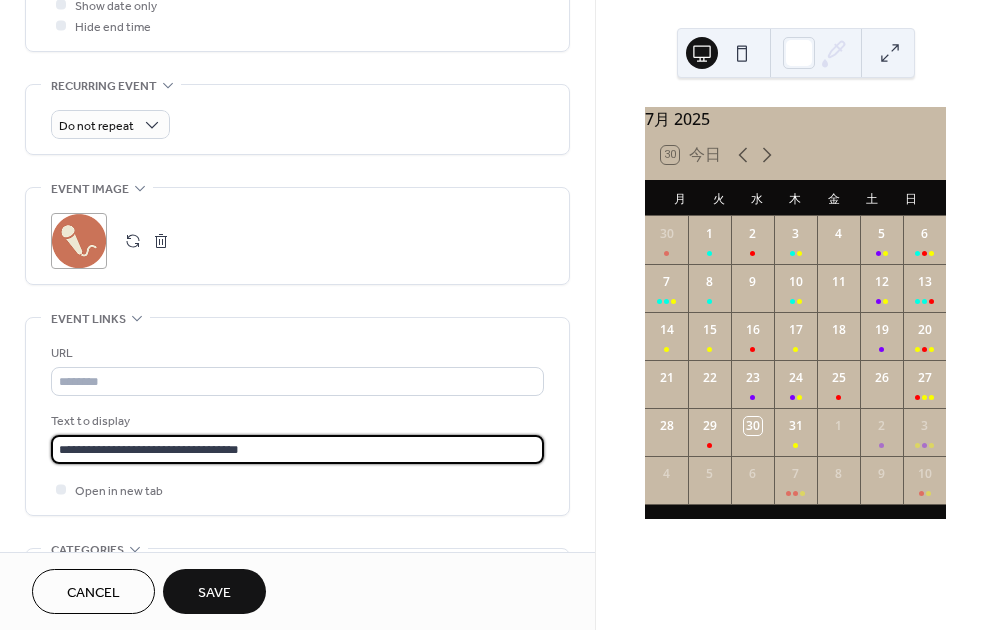 drag, startPoint x: 371, startPoint y: 442, endPoint x: -2, endPoint y: 433, distance: 373.10855 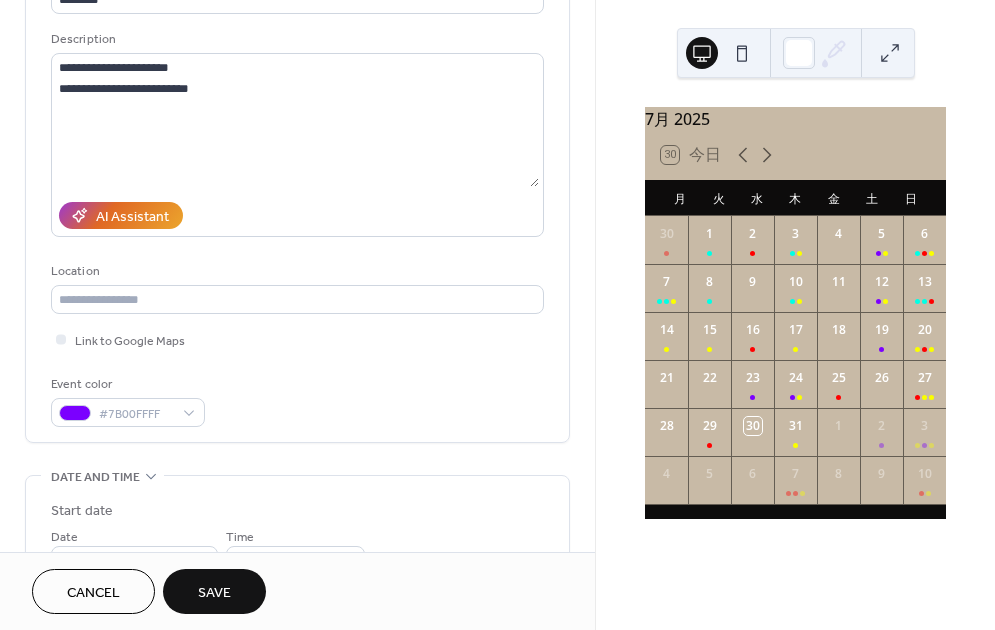 scroll, scrollTop: 176, scrollLeft: 0, axis: vertical 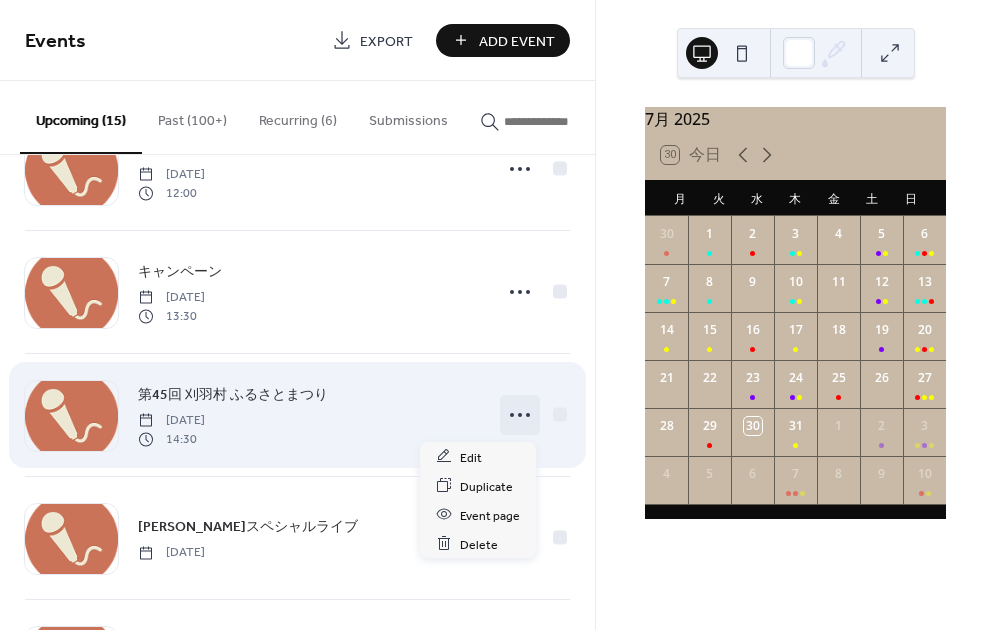 click 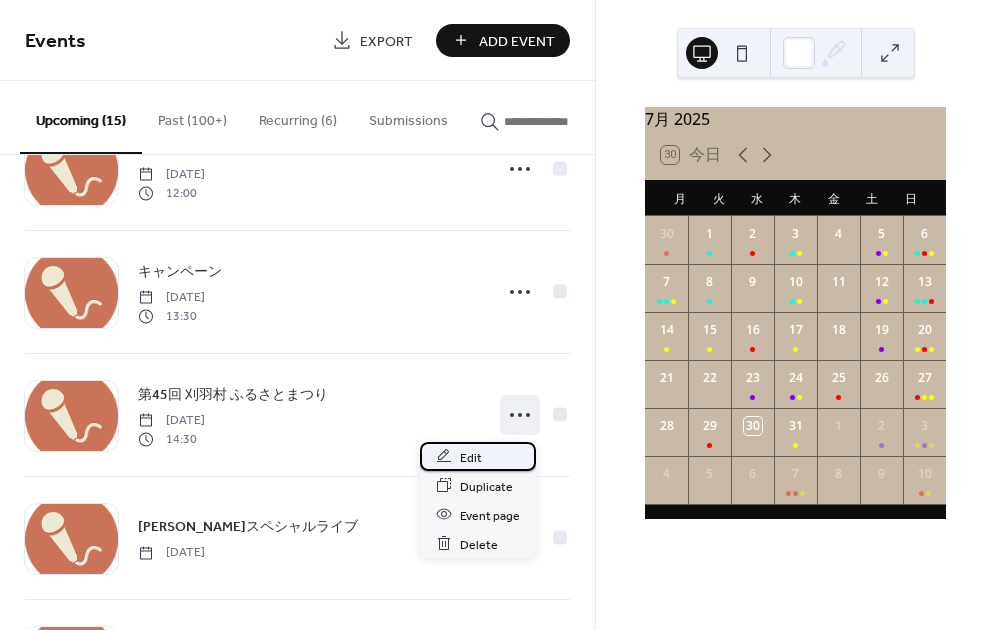 click on "Edit" at bounding box center [471, 457] 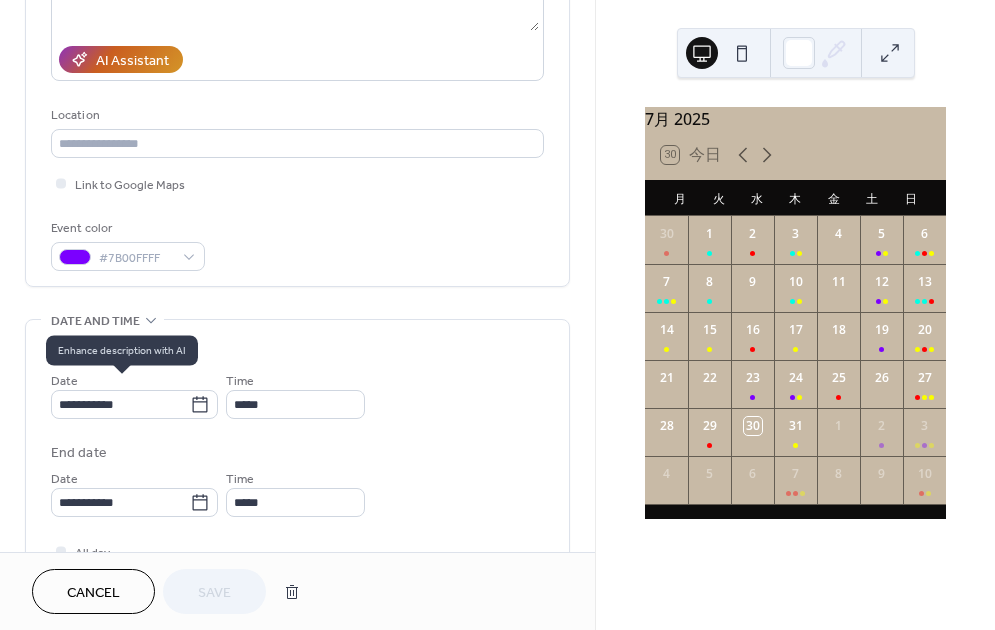scroll, scrollTop: 332, scrollLeft: 0, axis: vertical 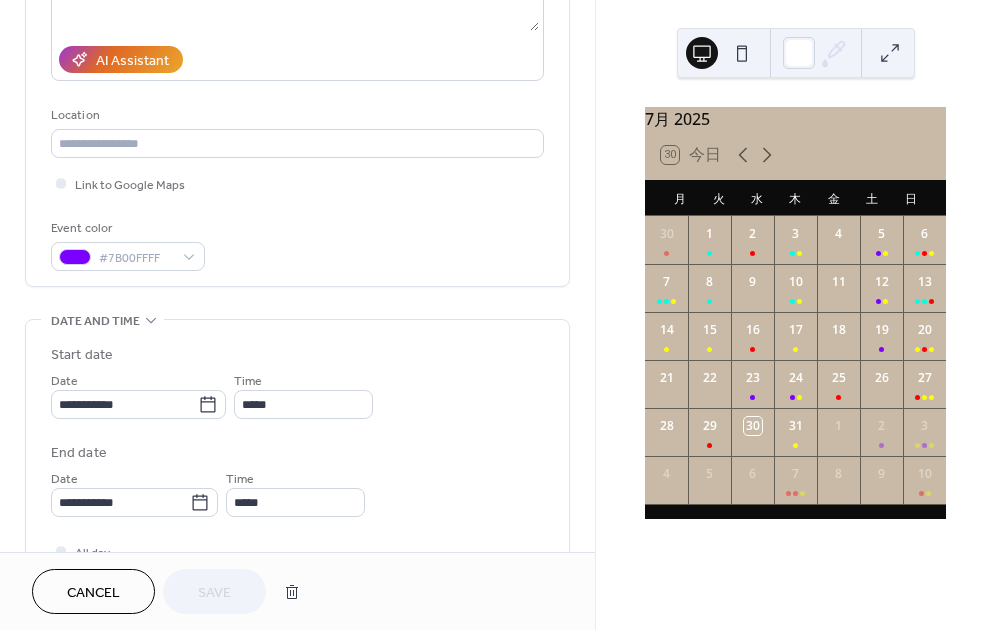 click on "**********" at bounding box center [297, 547] 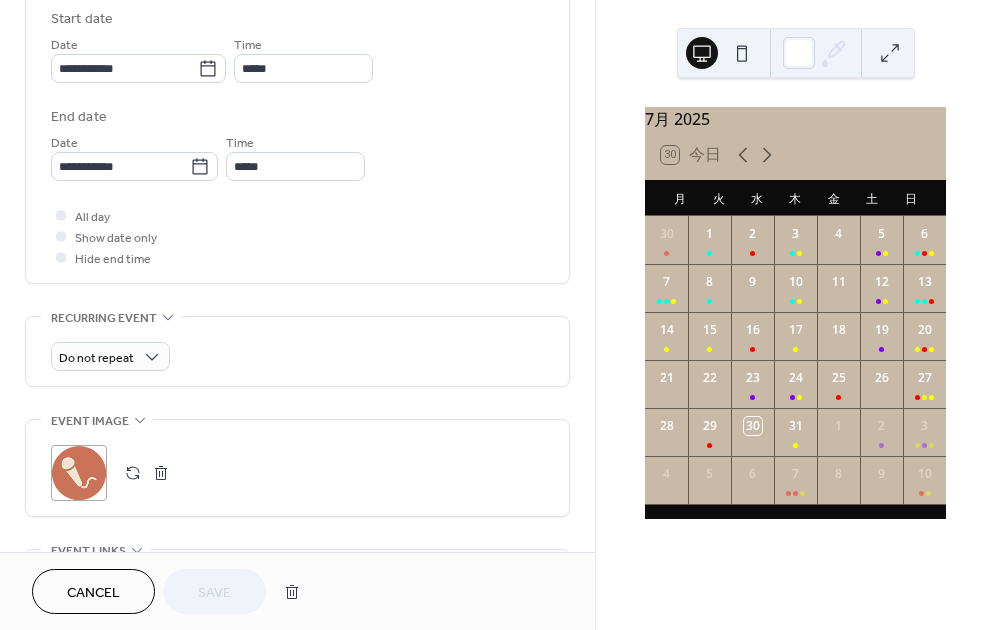 scroll, scrollTop: 671, scrollLeft: 0, axis: vertical 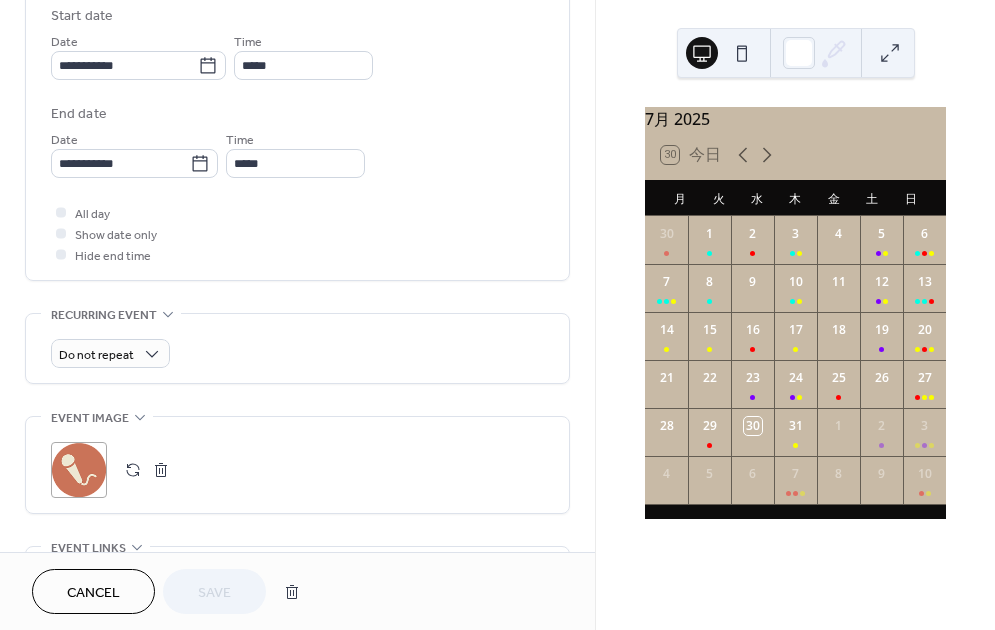 click on ";" at bounding box center [79, 470] 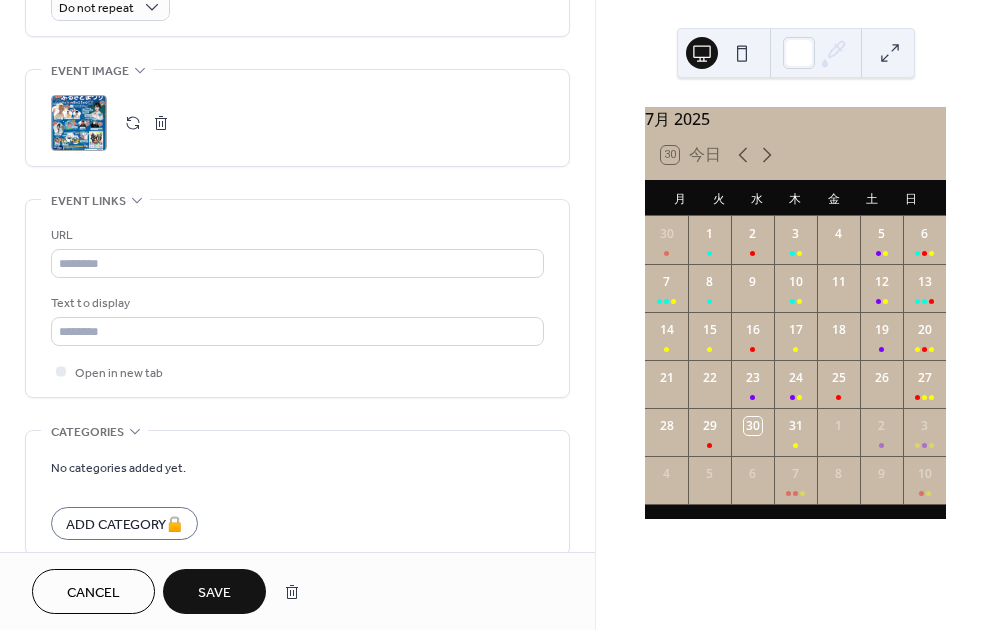 scroll, scrollTop: 1038, scrollLeft: 0, axis: vertical 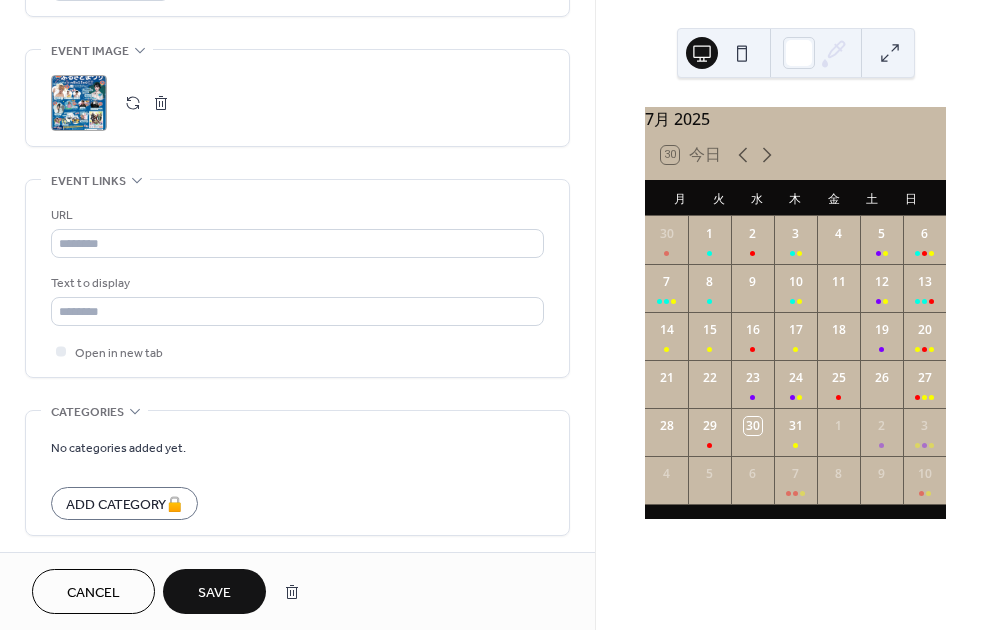 drag, startPoint x: 208, startPoint y: 562, endPoint x: 212, endPoint y: 584, distance: 22.36068 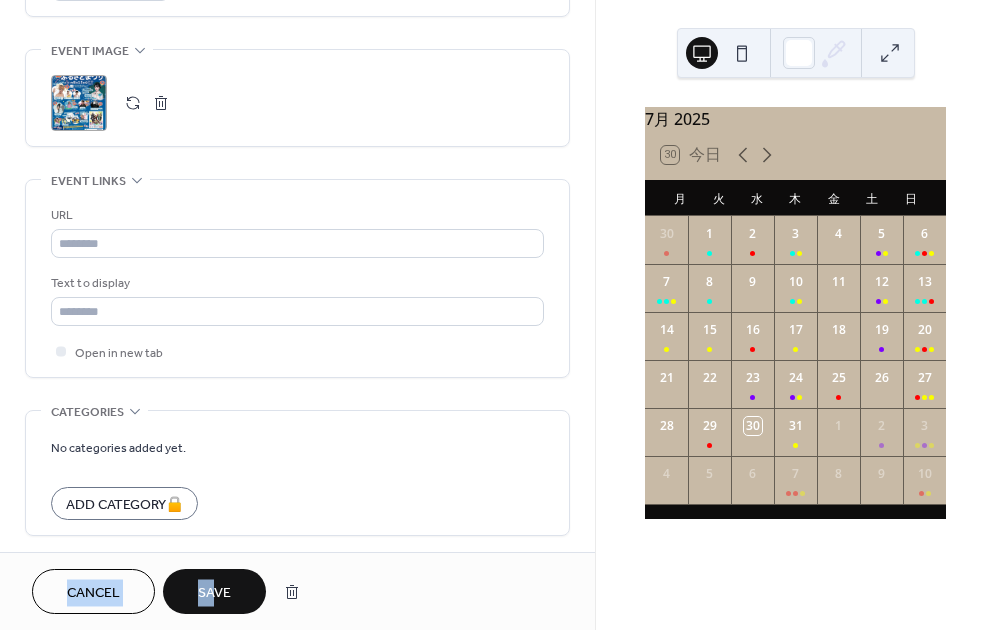 click on "Save" at bounding box center (214, 593) 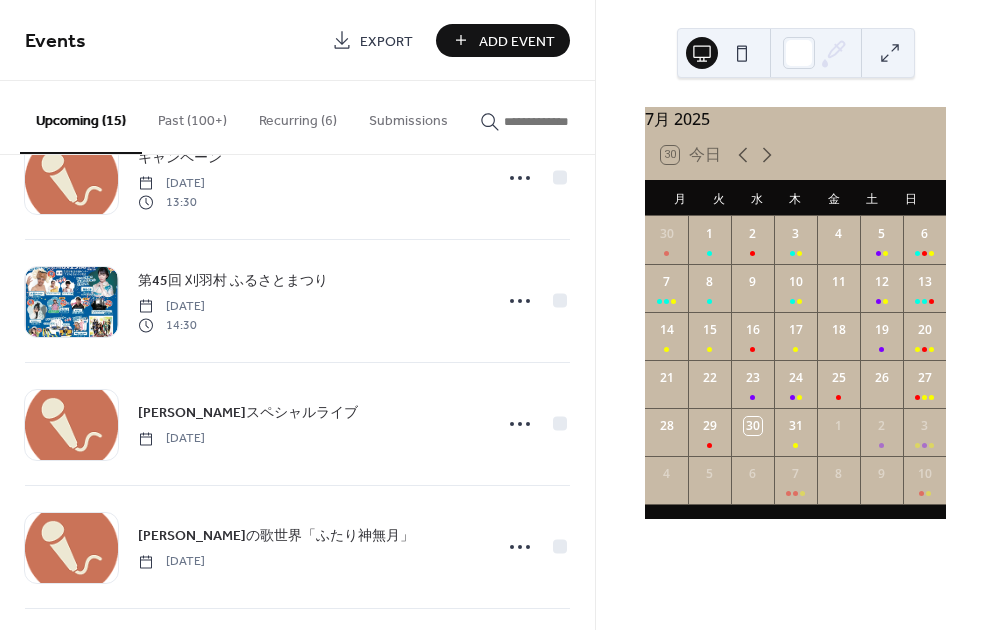 scroll, scrollTop: 807, scrollLeft: 0, axis: vertical 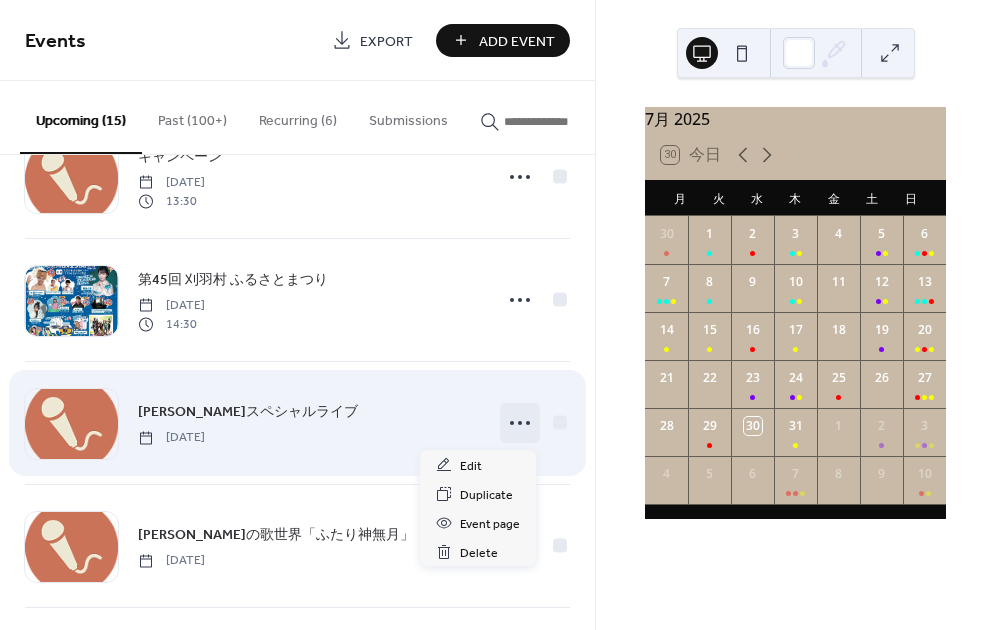 click 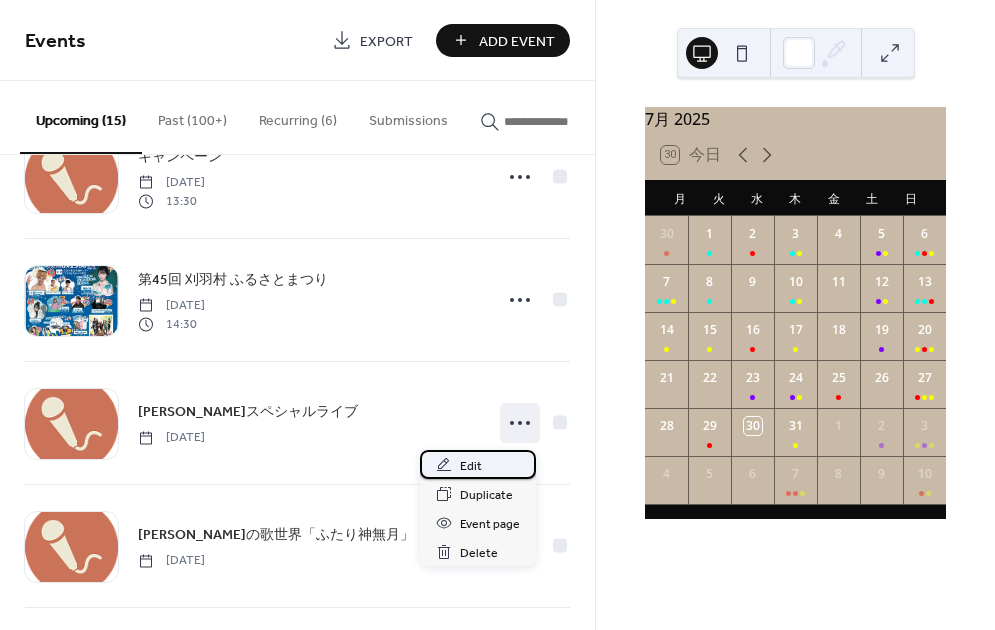 click on "Edit" at bounding box center [471, 466] 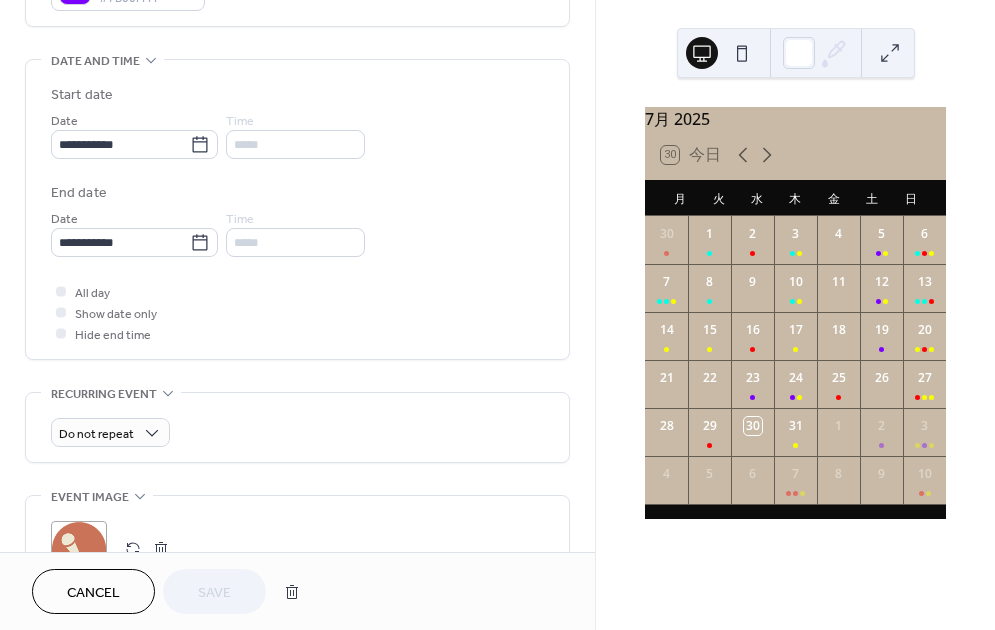 scroll, scrollTop: 604, scrollLeft: 0, axis: vertical 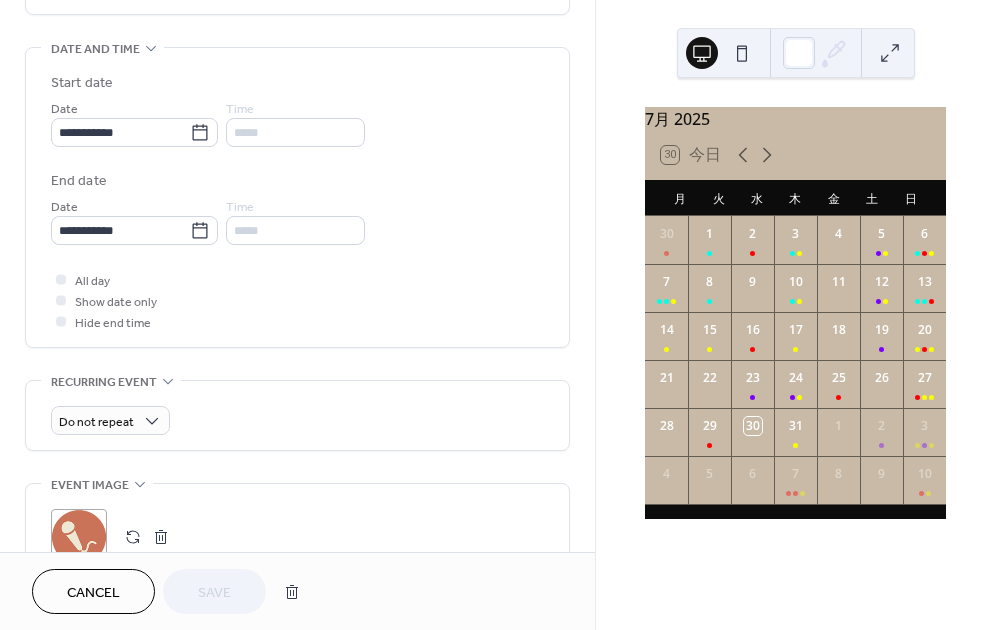 click on ";" at bounding box center [79, 537] 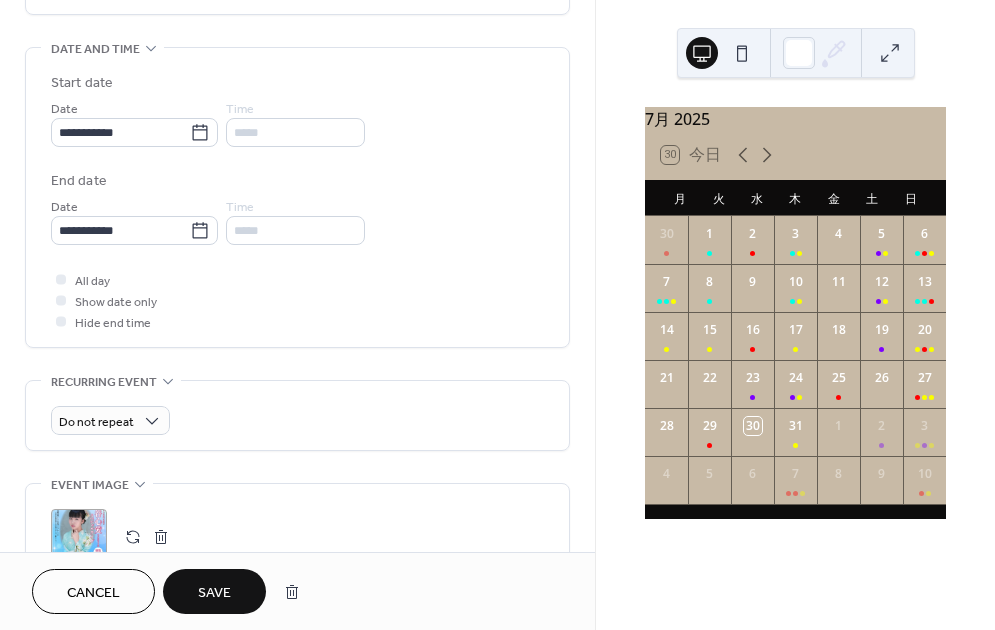 click on "Save" at bounding box center [214, 593] 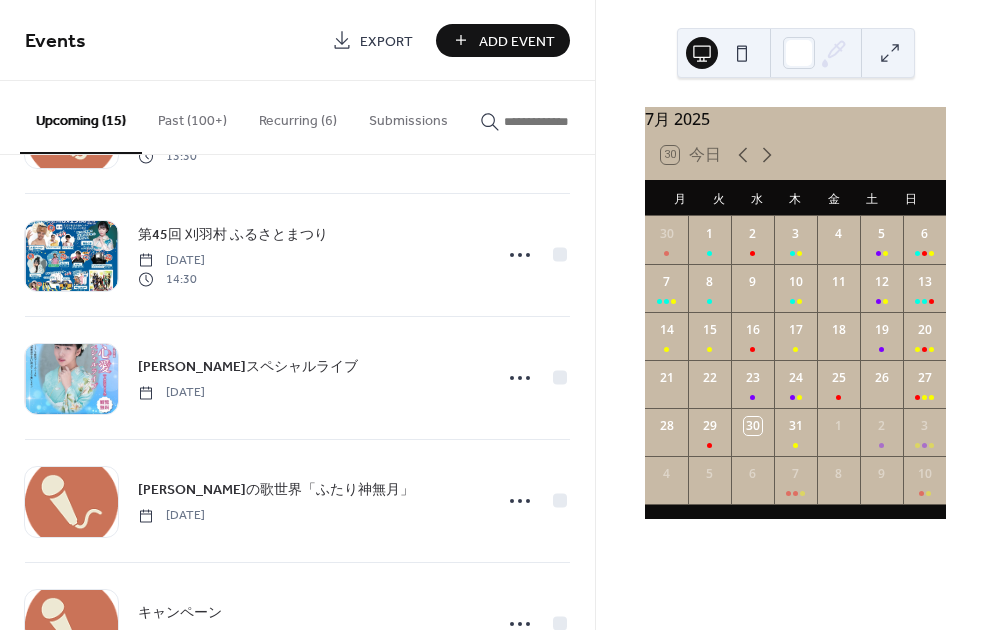 scroll, scrollTop: 874, scrollLeft: 0, axis: vertical 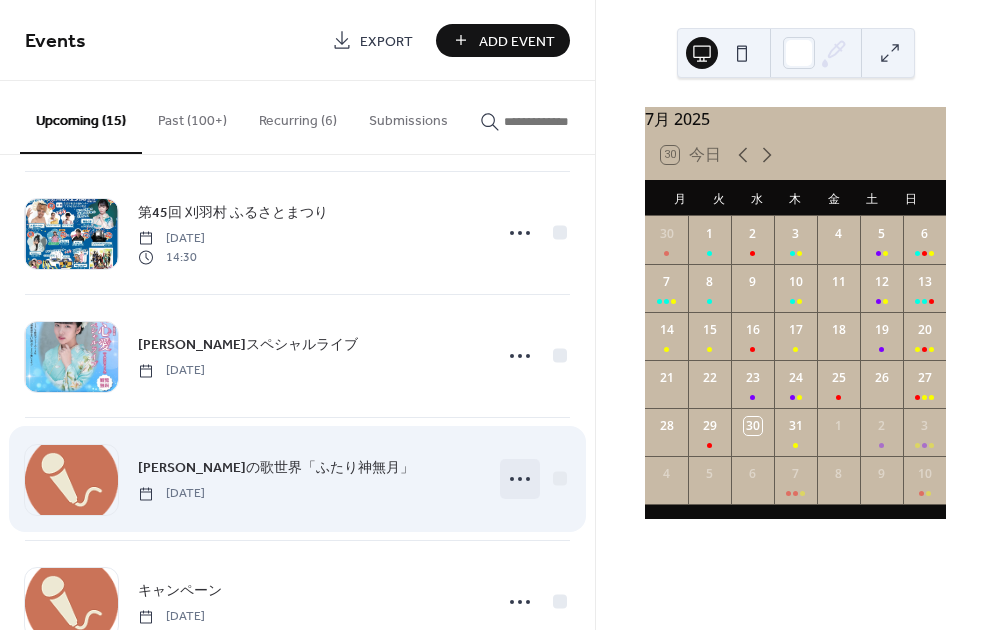 click 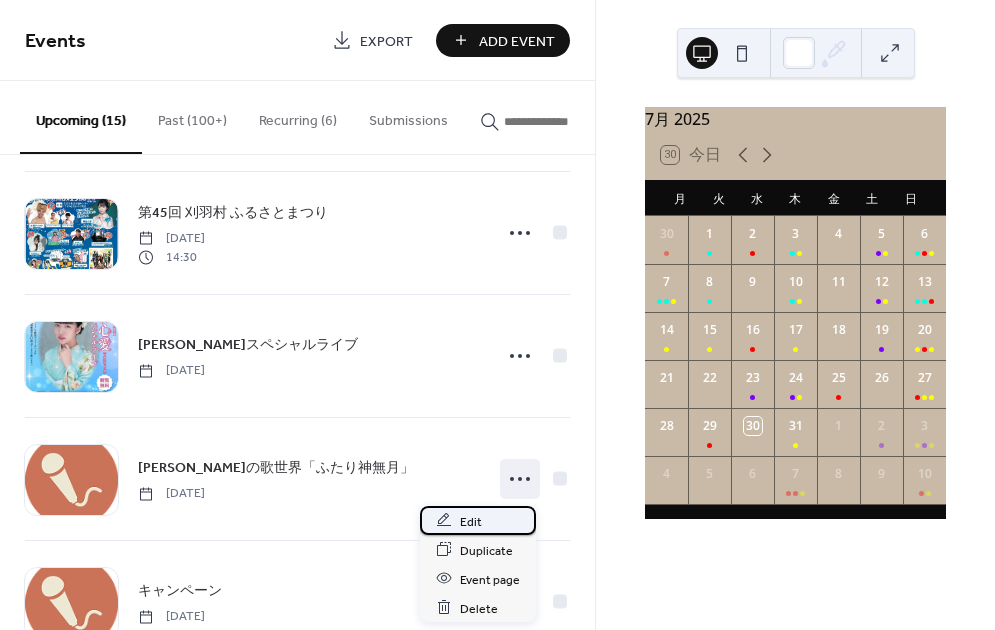 click on "Edit" at bounding box center (471, 521) 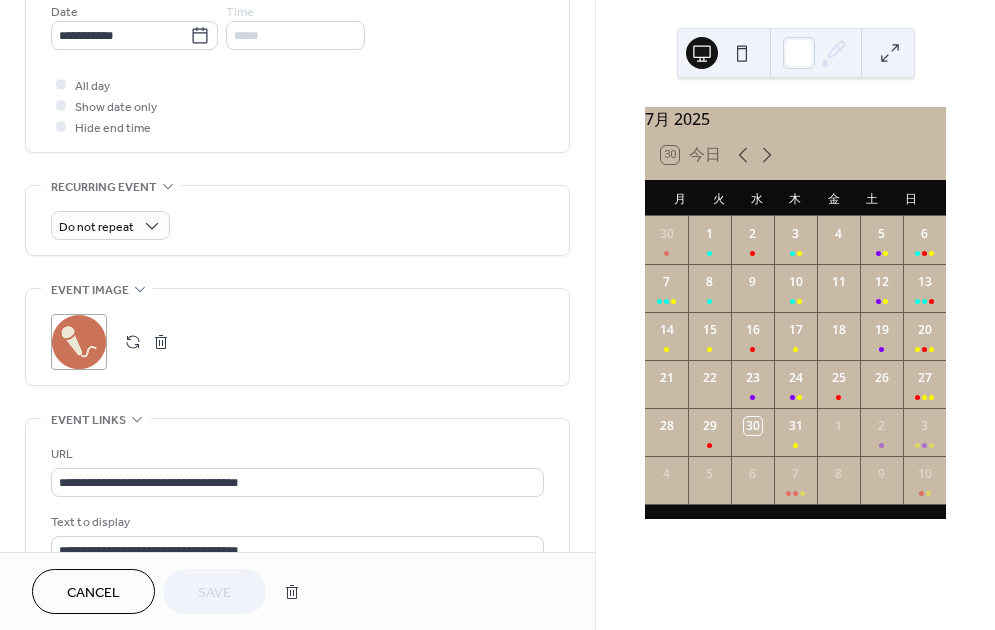 scroll, scrollTop: 800, scrollLeft: 0, axis: vertical 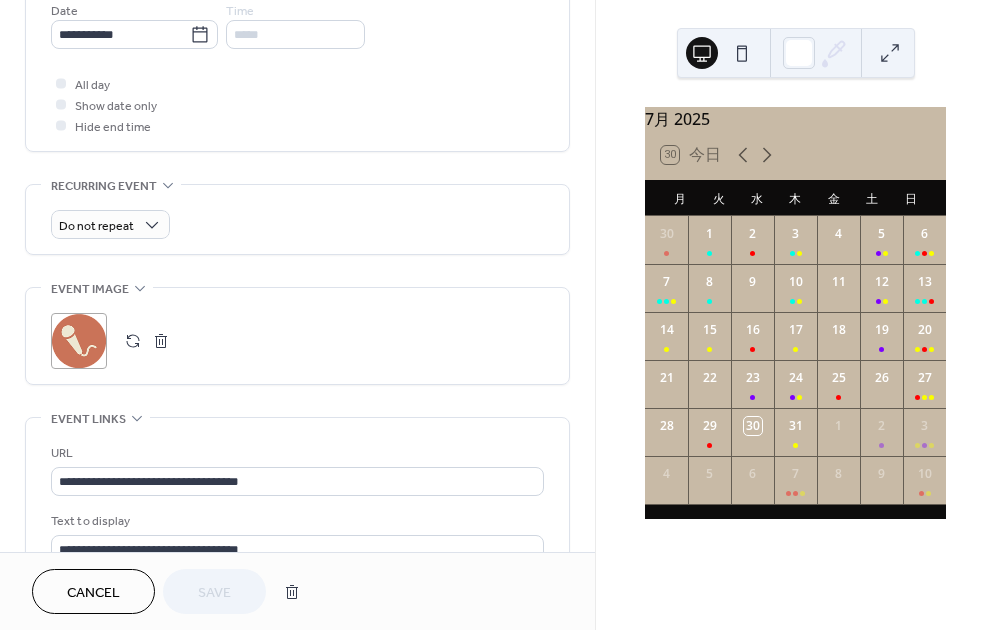 click on ";" at bounding box center [79, 341] 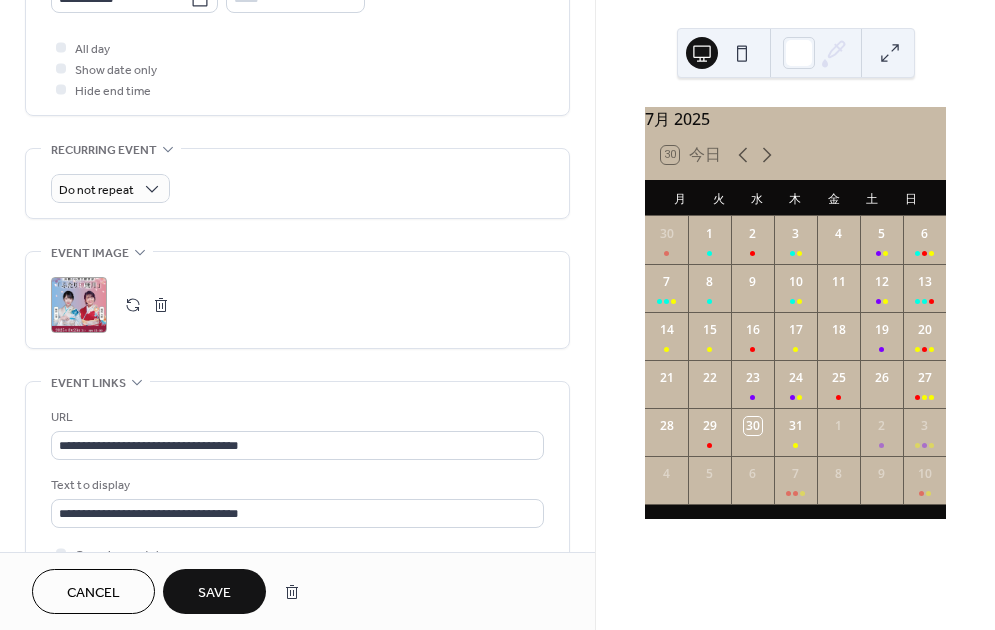 scroll, scrollTop: 896, scrollLeft: 0, axis: vertical 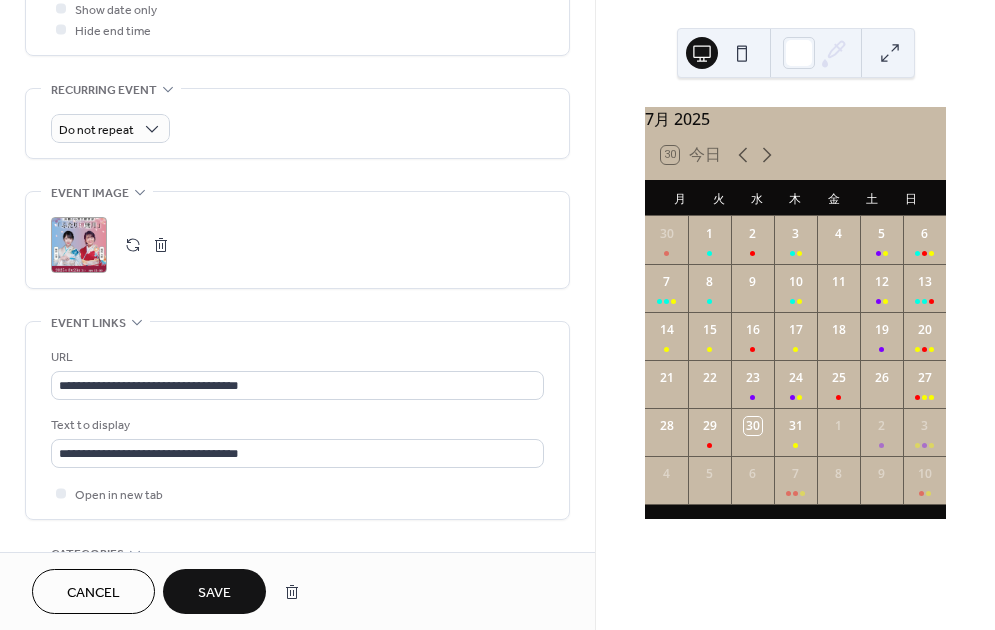 click on "Save" at bounding box center [214, 591] 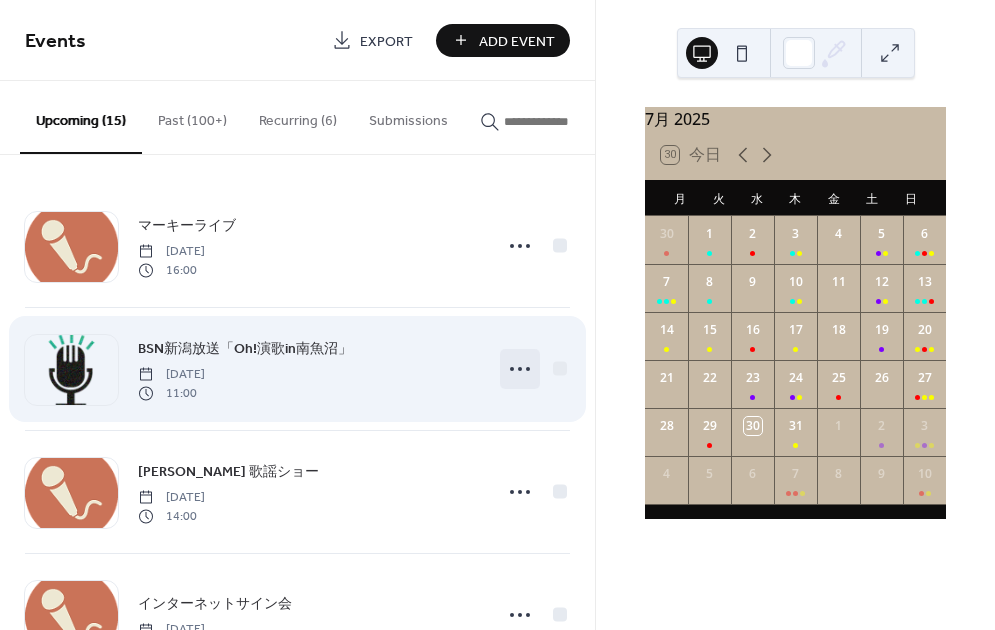 click 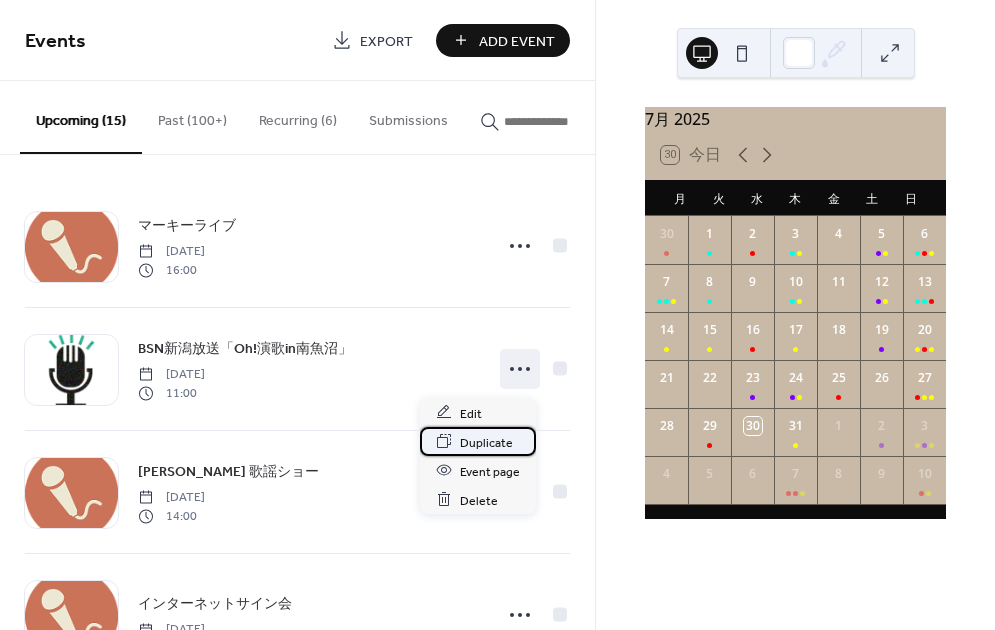 click on "Duplicate" at bounding box center (486, 442) 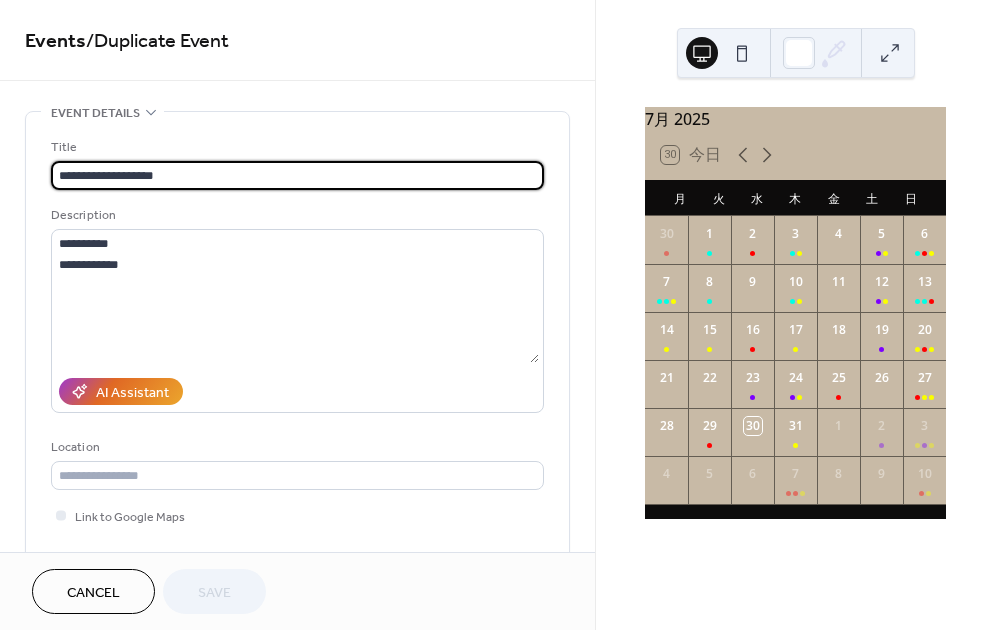 drag, startPoint x: 248, startPoint y: 176, endPoint x: -24, endPoint y: 152, distance: 273.05676 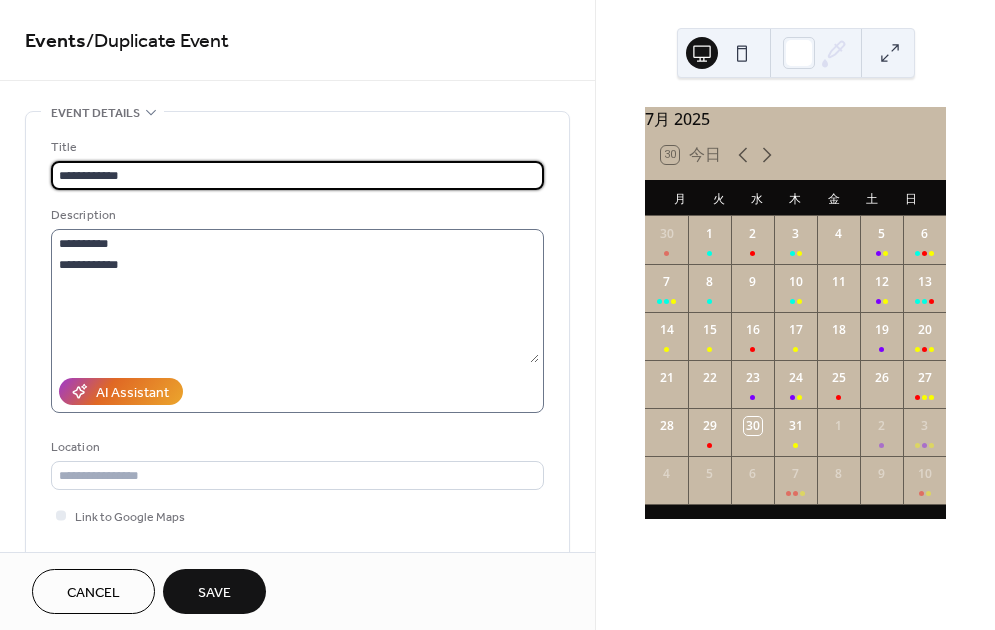 type on "**********" 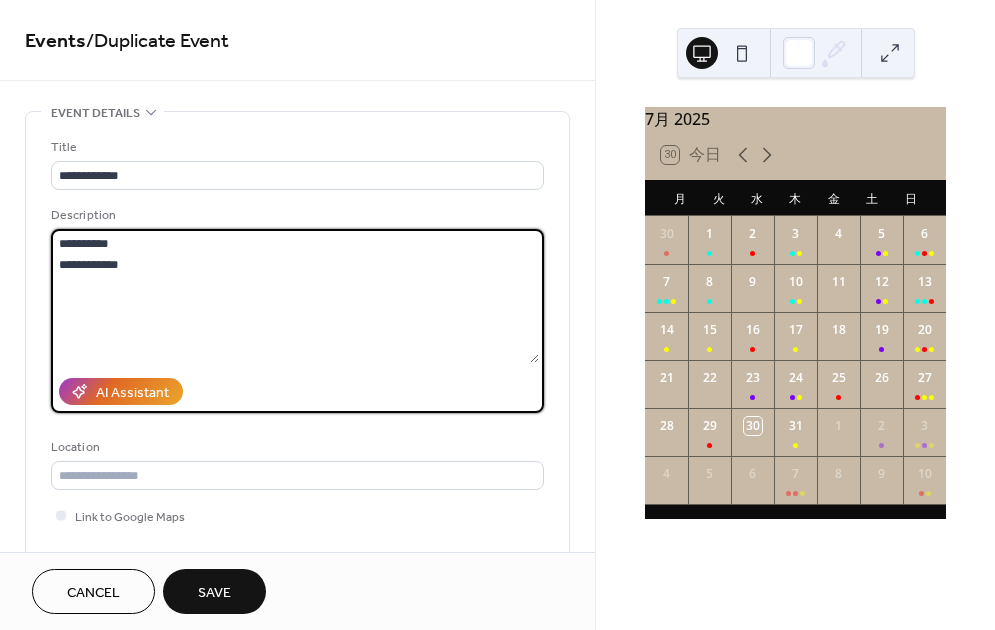 drag, startPoint x: 207, startPoint y: 275, endPoint x: 19, endPoint y: 229, distance: 193.54585 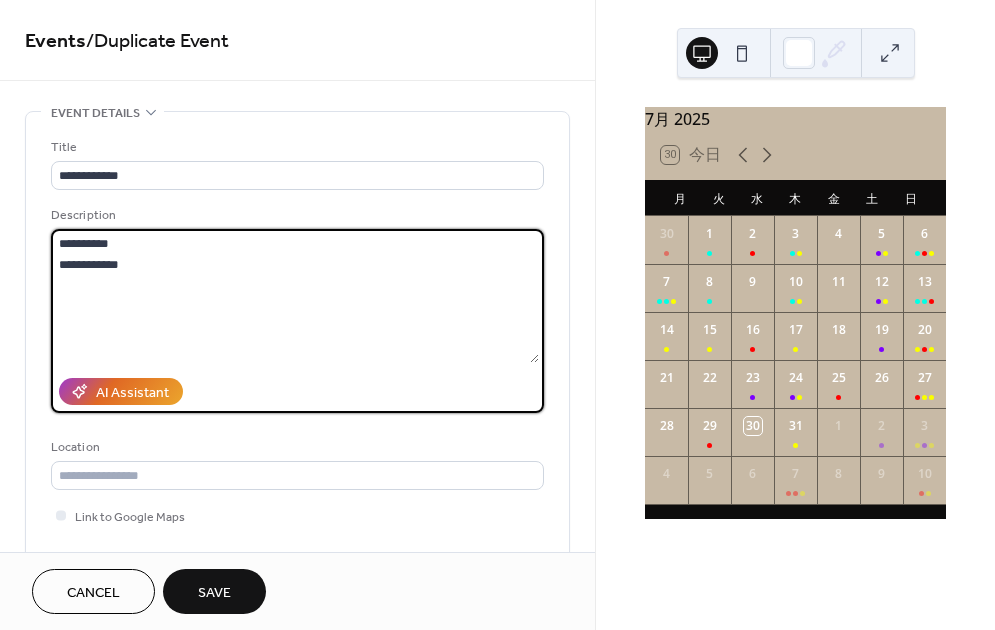 click on "**********" at bounding box center [297, 889] 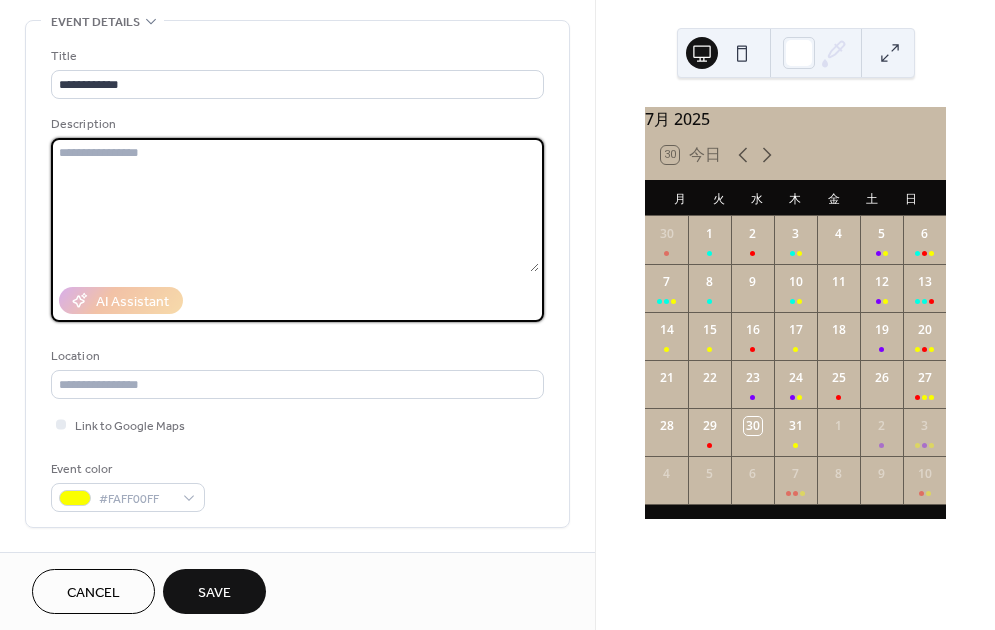 scroll, scrollTop: 92, scrollLeft: 0, axis: vertical 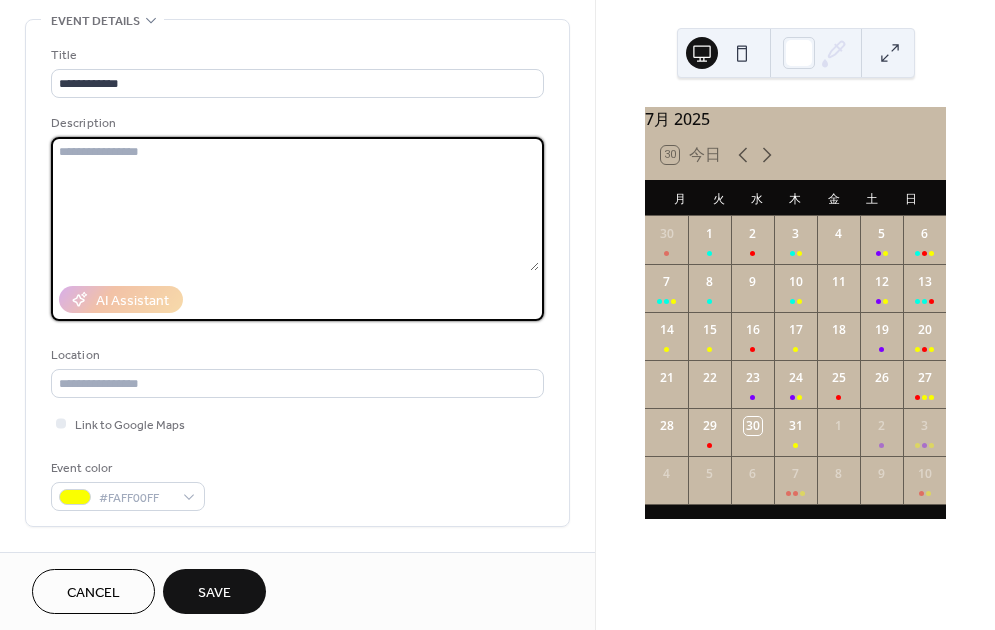 click at bounding box center [295, 204] 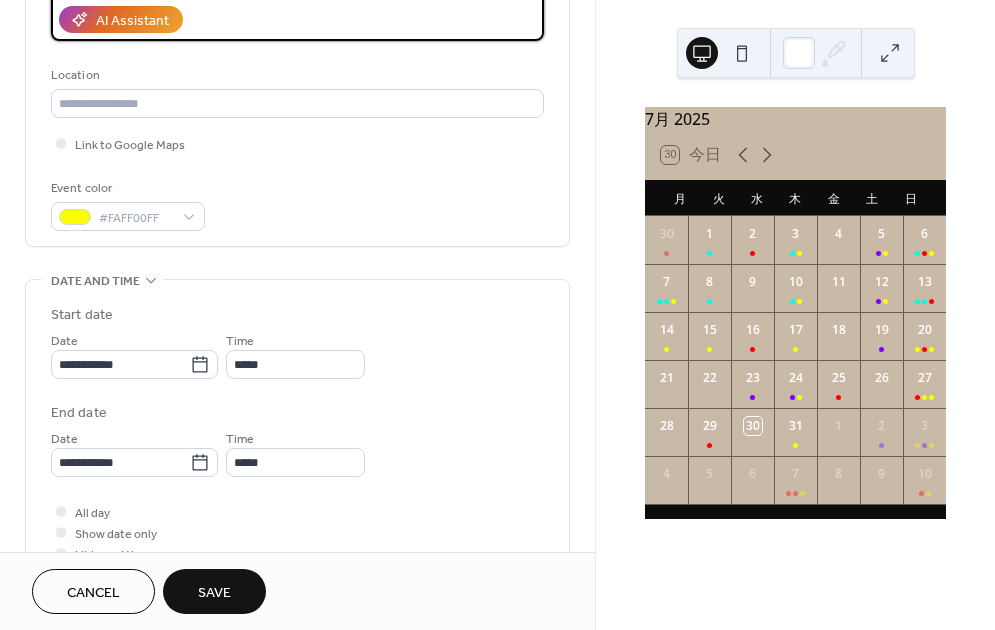 scroll, scrollTop: 374, scrollLeft: 0, axis: vertical 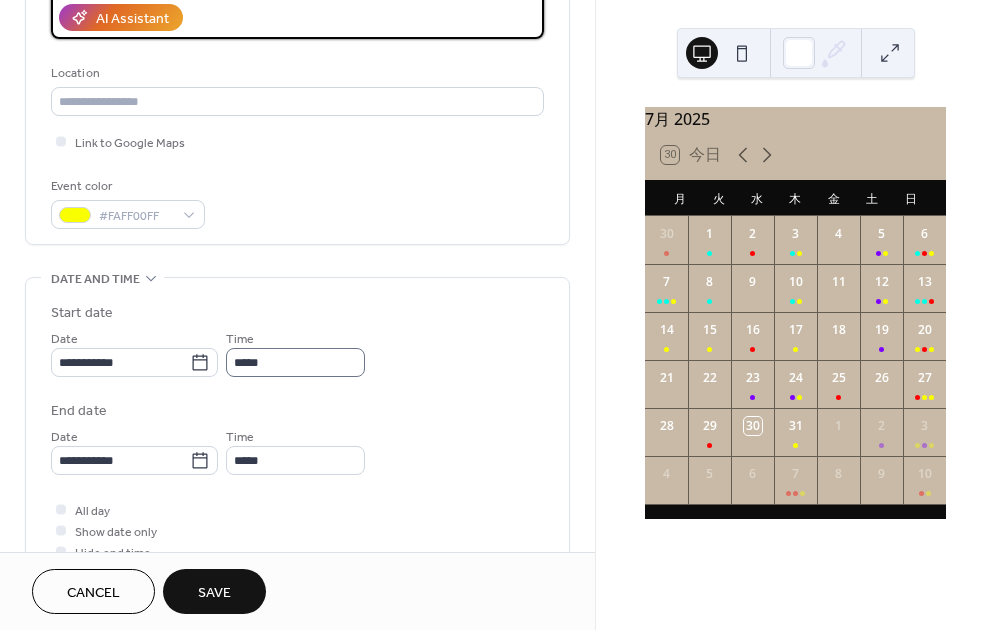 type on "**********" 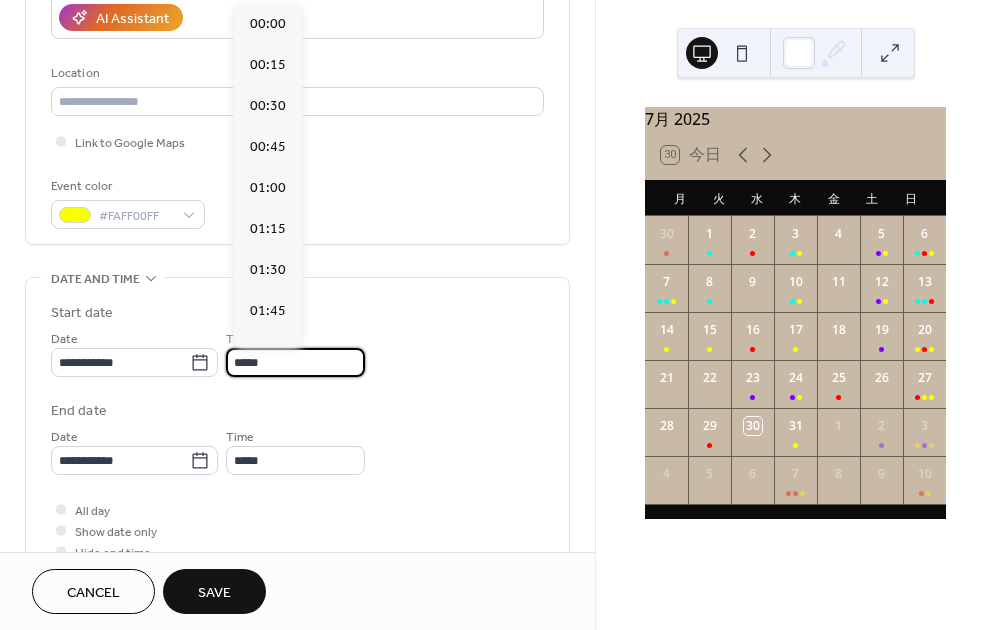 click on "*****" at bounding box center [295, 362] 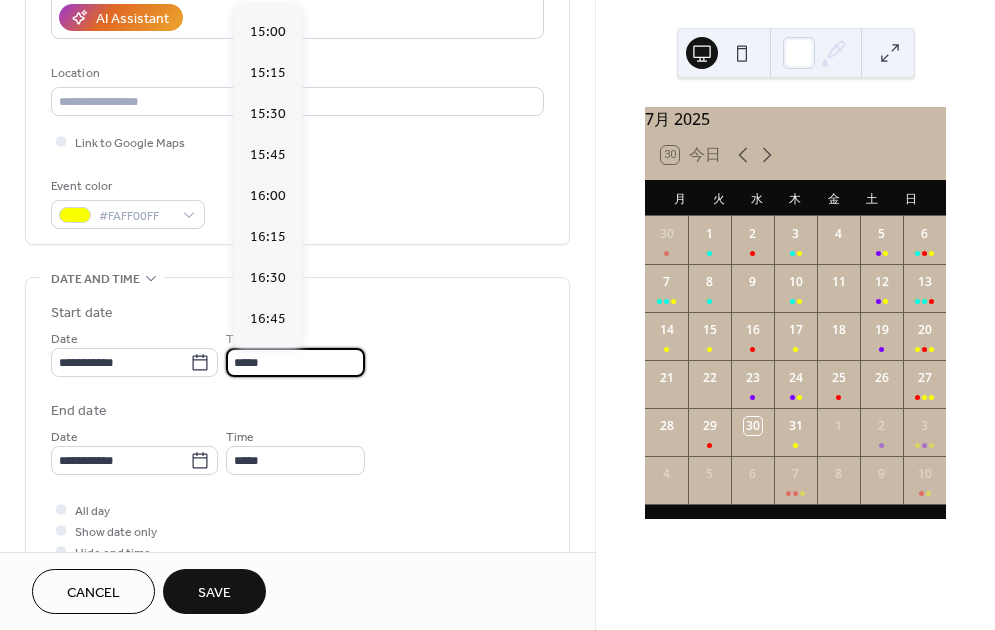 scroll, scrollTop: 2472, scrollLeft: 0, axis: vertical 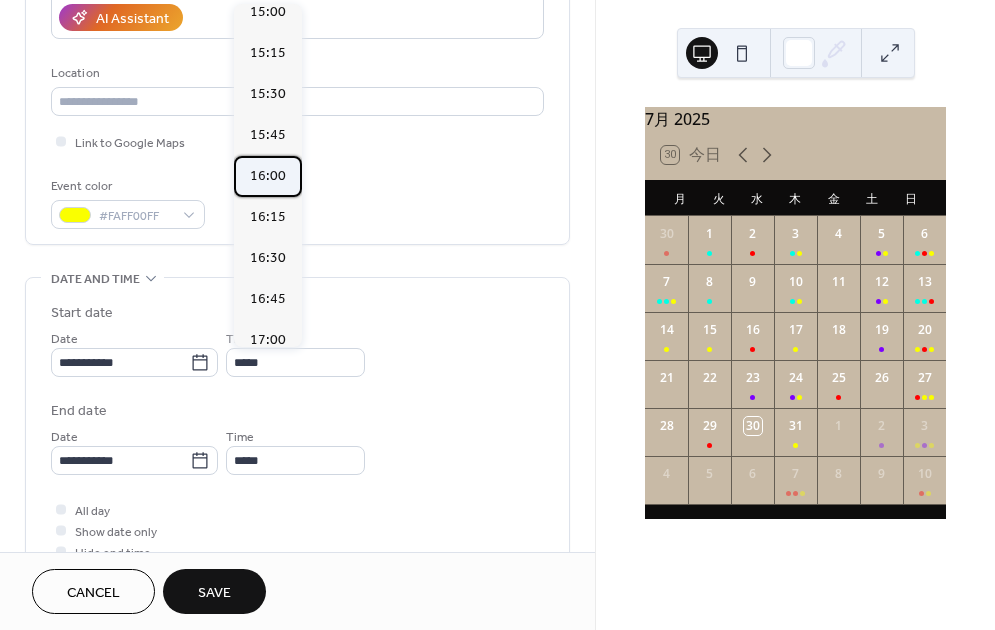 click on "16:00" at bounding box center [268, 176] 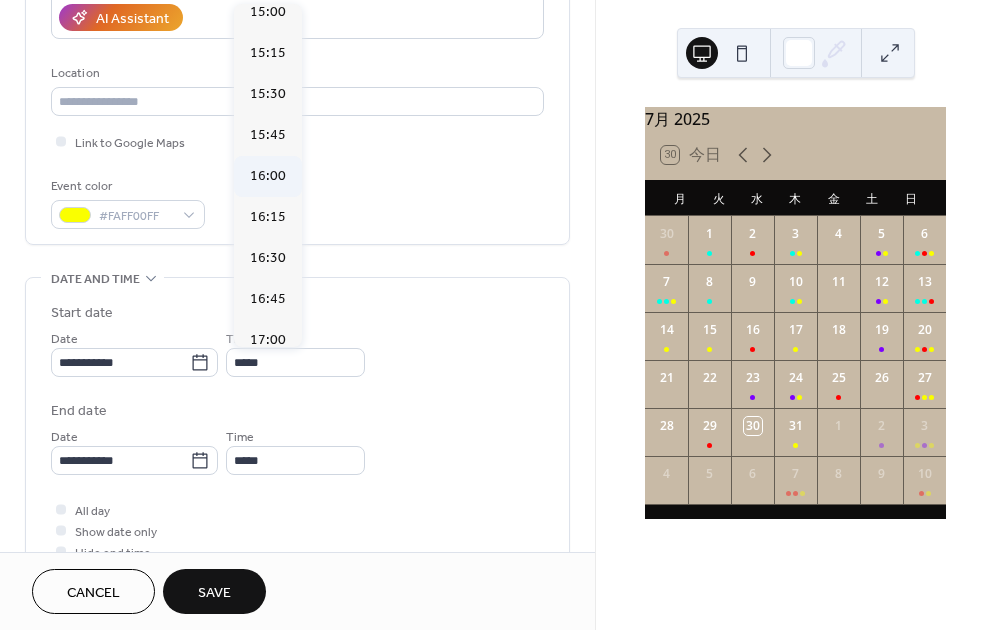 type on "*****" 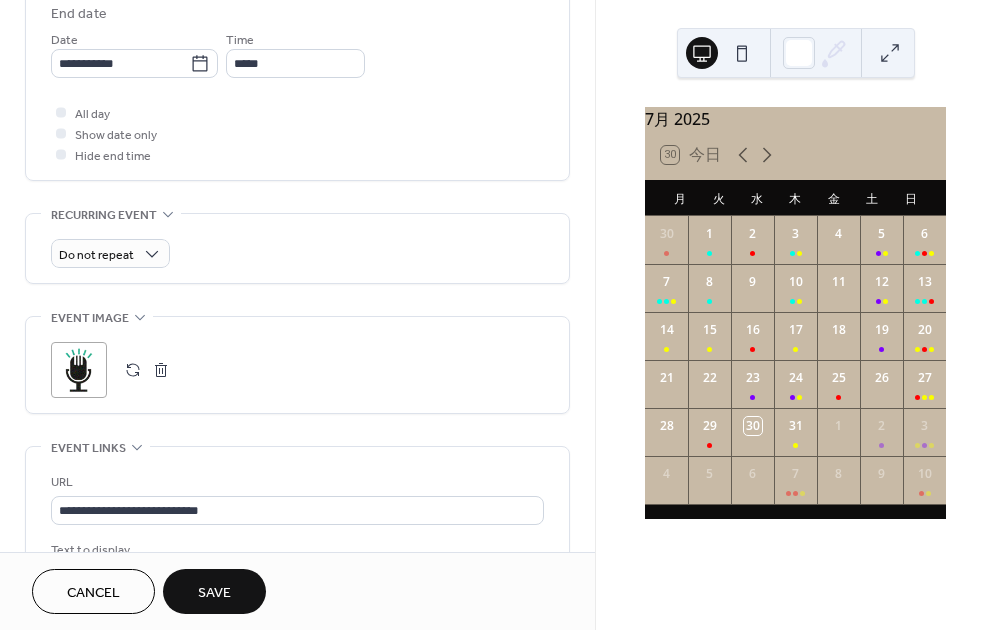 scroll, scrollTop: 912, scrollLeft: 0, axis: vertical 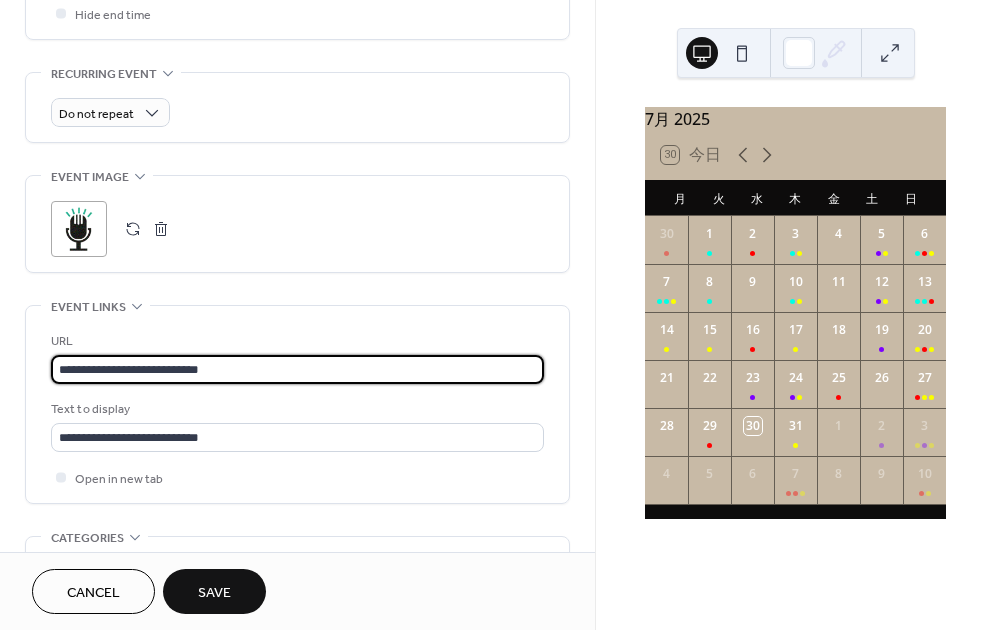 drag, startPoint x: 272, startPoint y: 366, endPoint x: 42, endPoint y: 339, distance: 231.57936 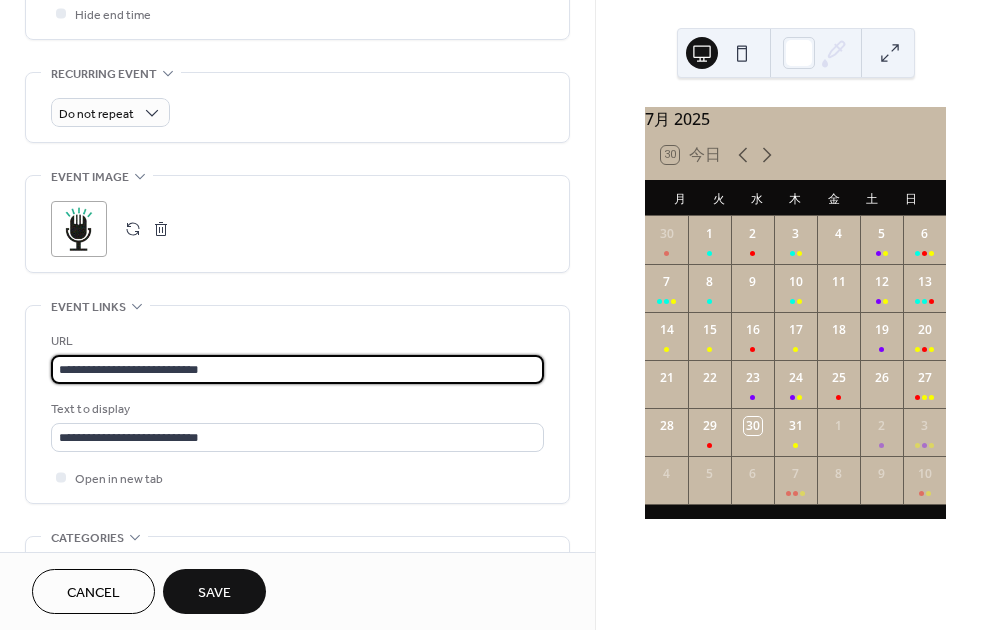 click on "**********" at bounding box center (297, 404) 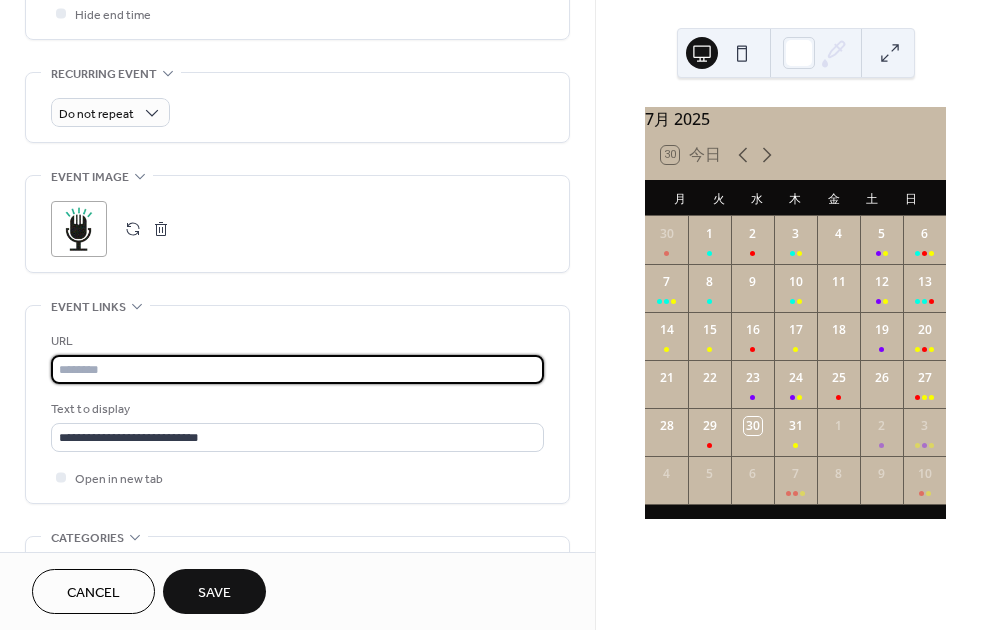 paste on "**********" 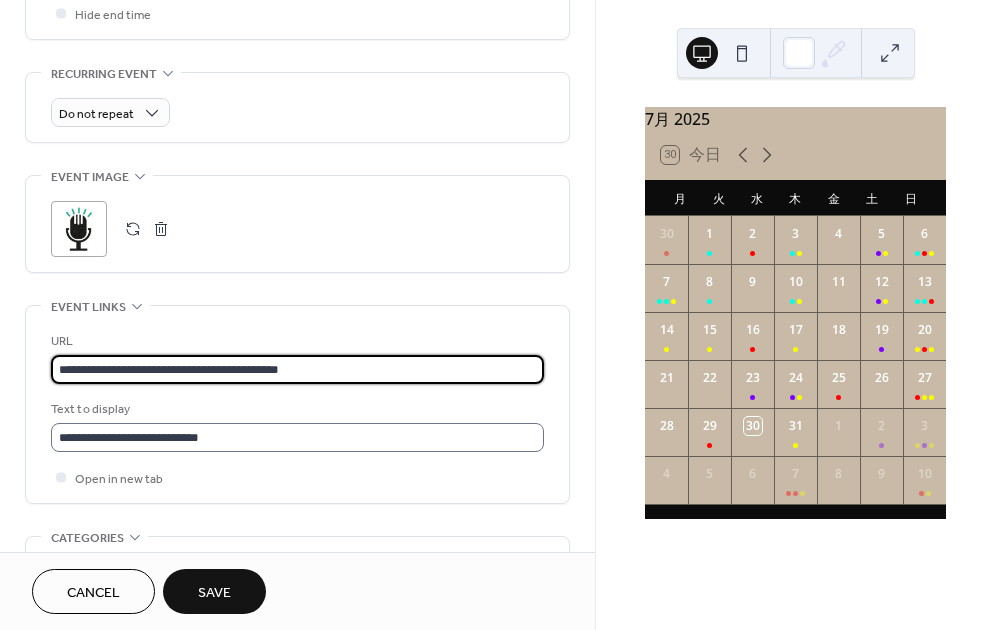 type on "**********" 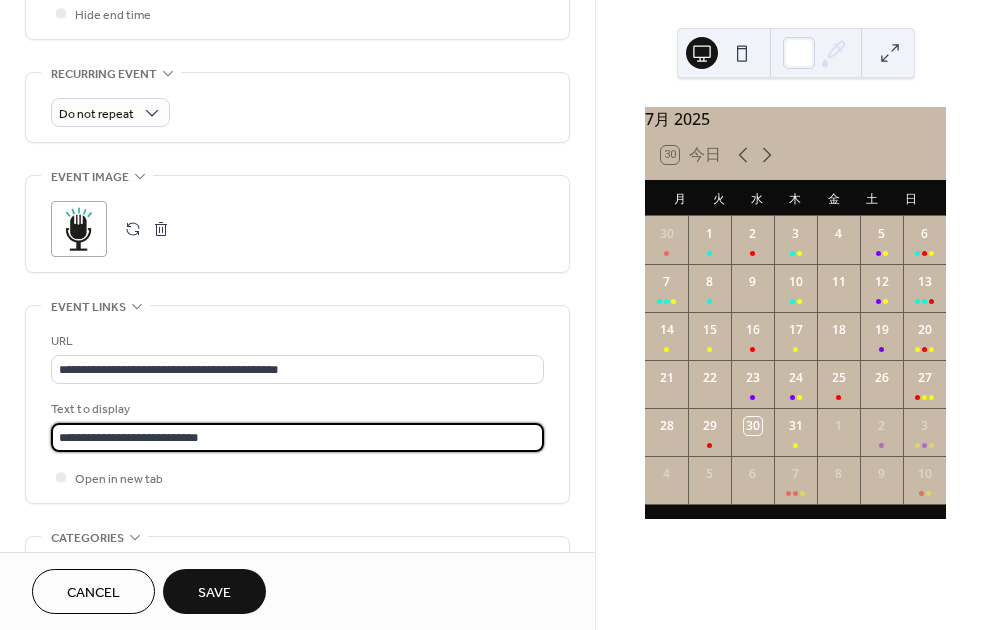 drag, startPoint x: 256, startPoint y: 431, endPoint x: 19, endPoint y: 395, distance: 239.71858 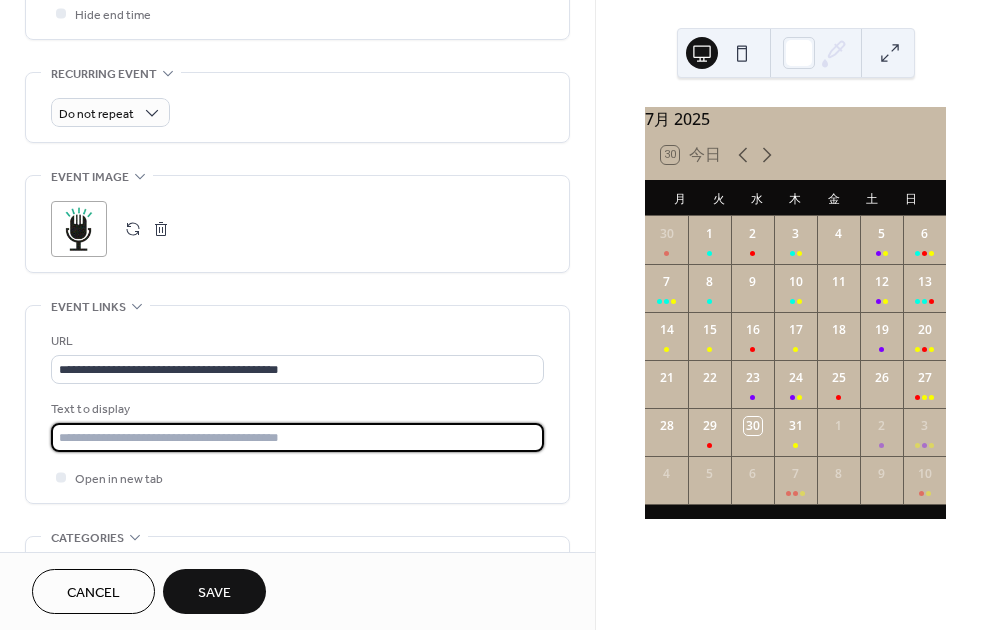paste on "**********" 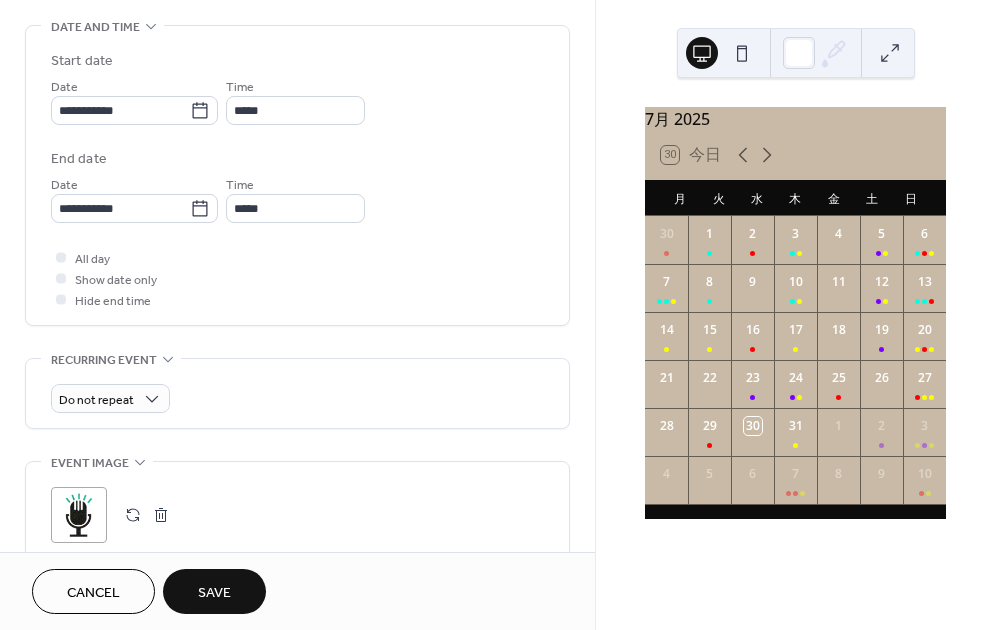 scroll, scrollTop: 592, scrollLeft: 0, axis: vertical 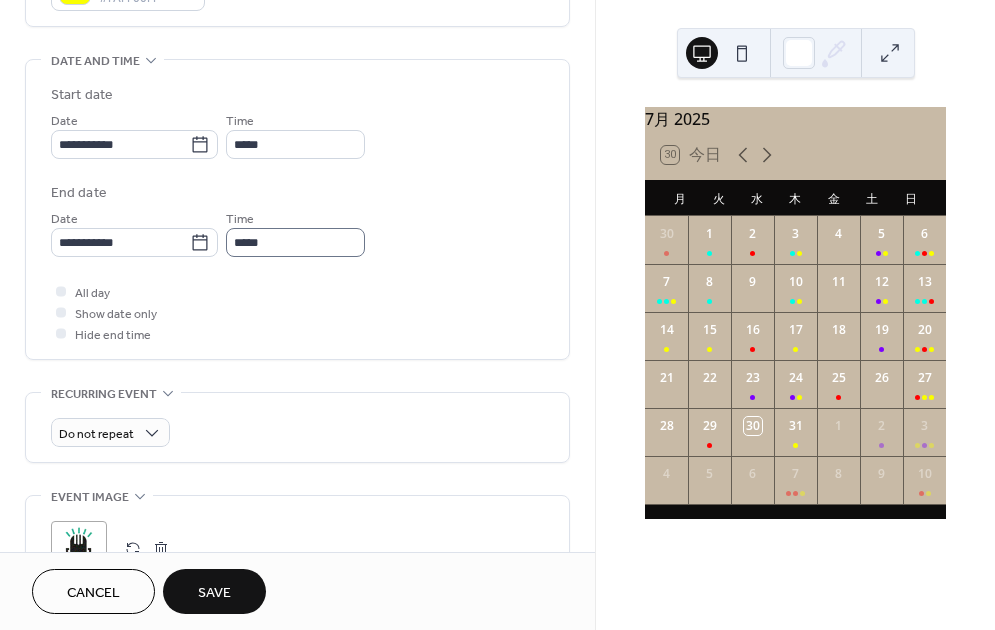type on "**********" 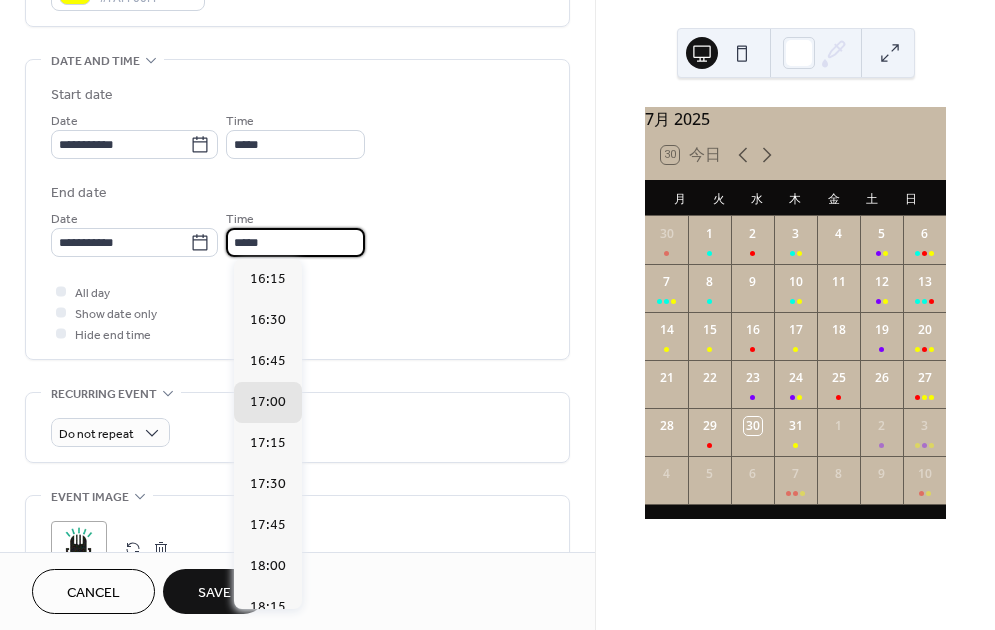 click on "*****" at bounding box center (295, 242) 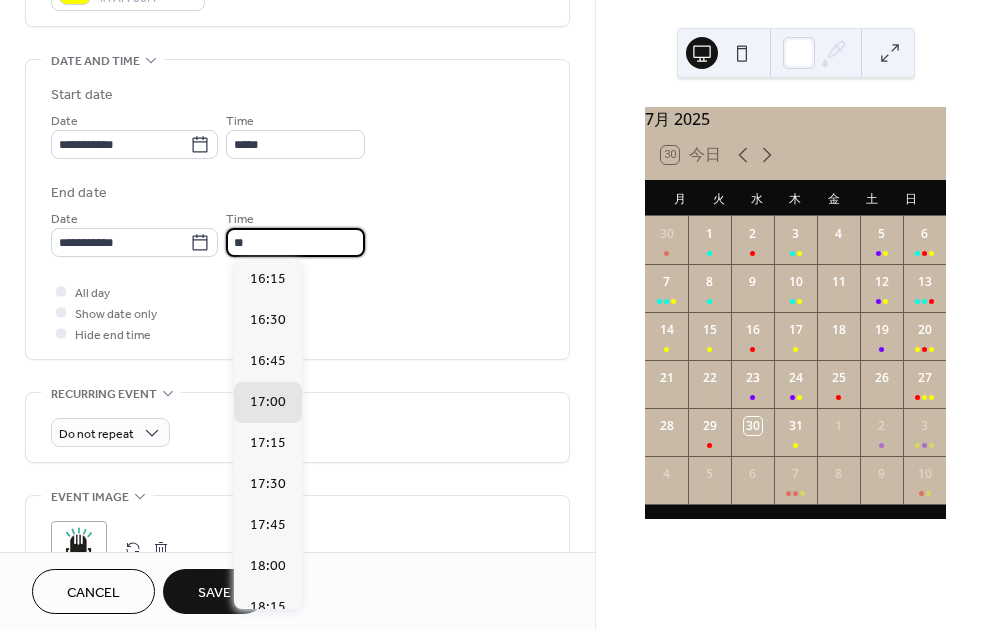 type on "*" 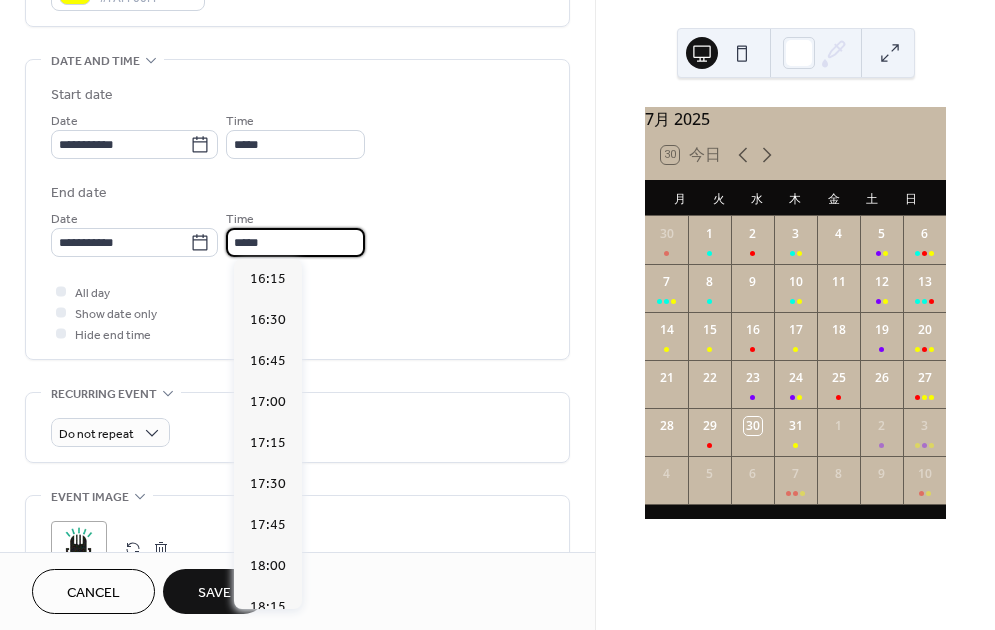 type on "*****" 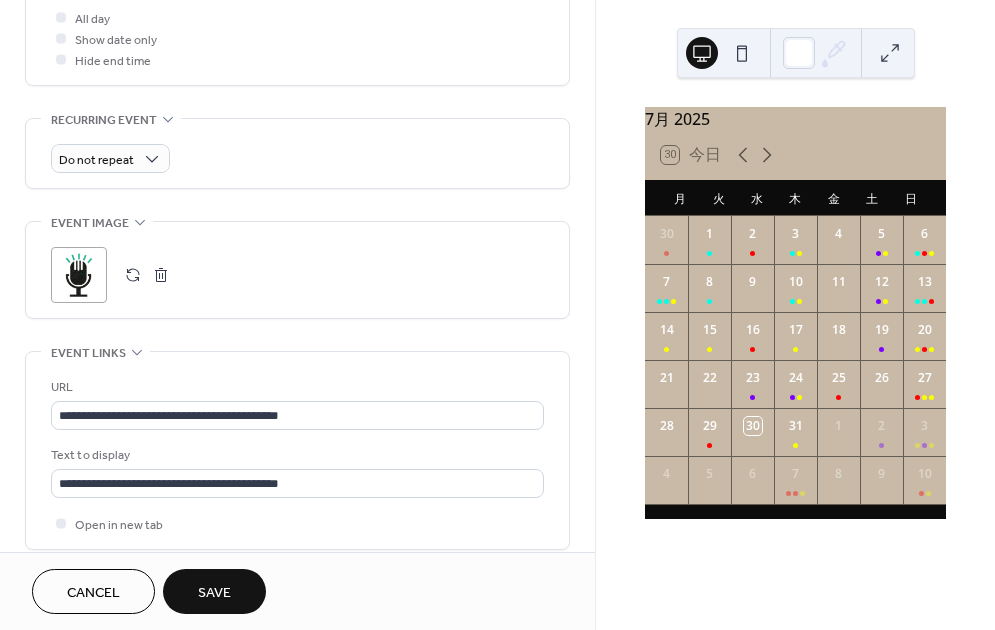 scroll, scrollTop: 878, scrollLeft: 0, axis: vertical 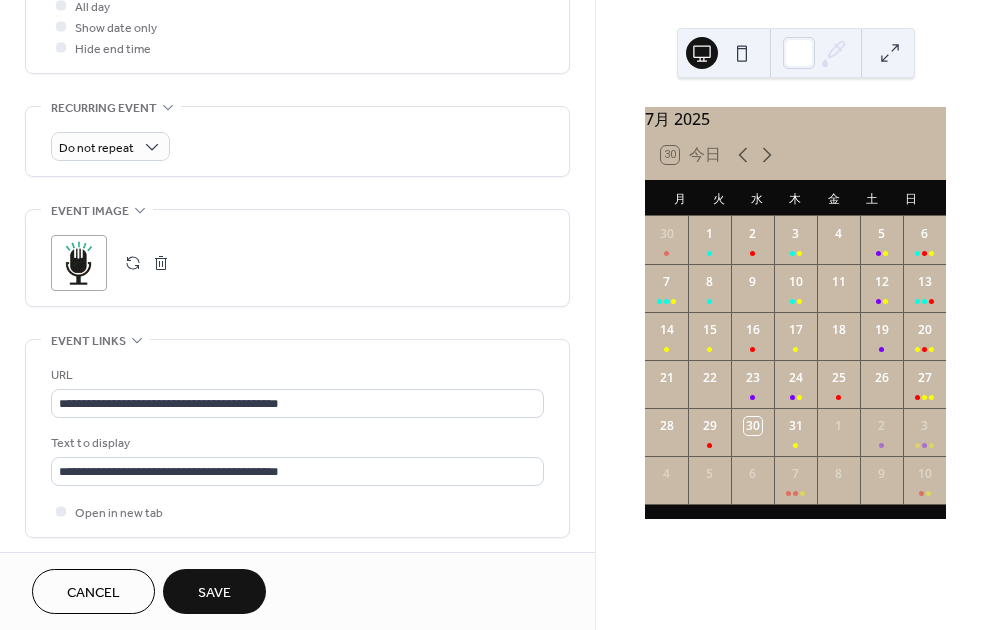 click on "Cancel Save" at bounding box center (297, 591) 